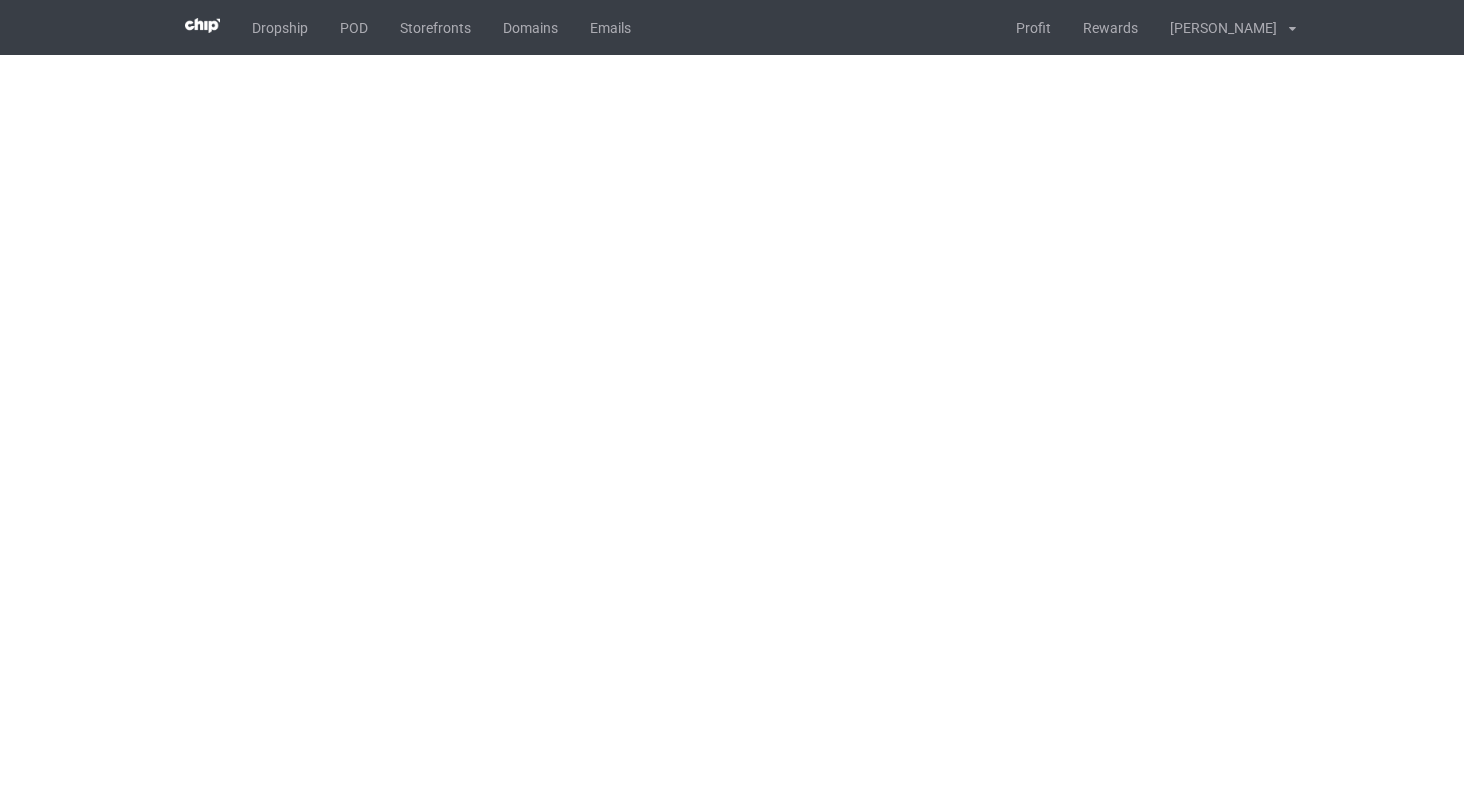 scroll, scrollTop: 0, scrollLeft: 0, axis: both 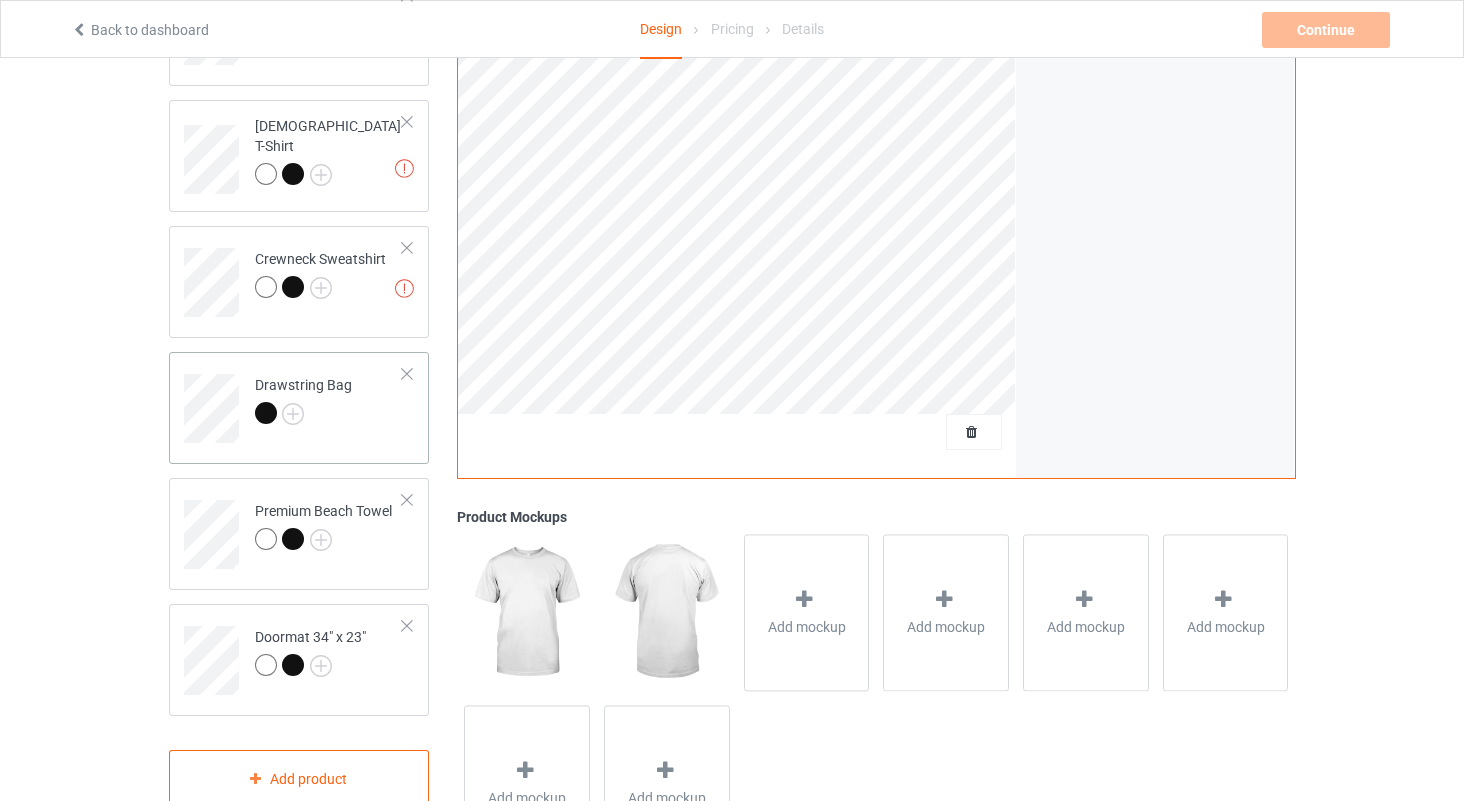 click on "Drawstring Bag" at bounding box center (329, 401) 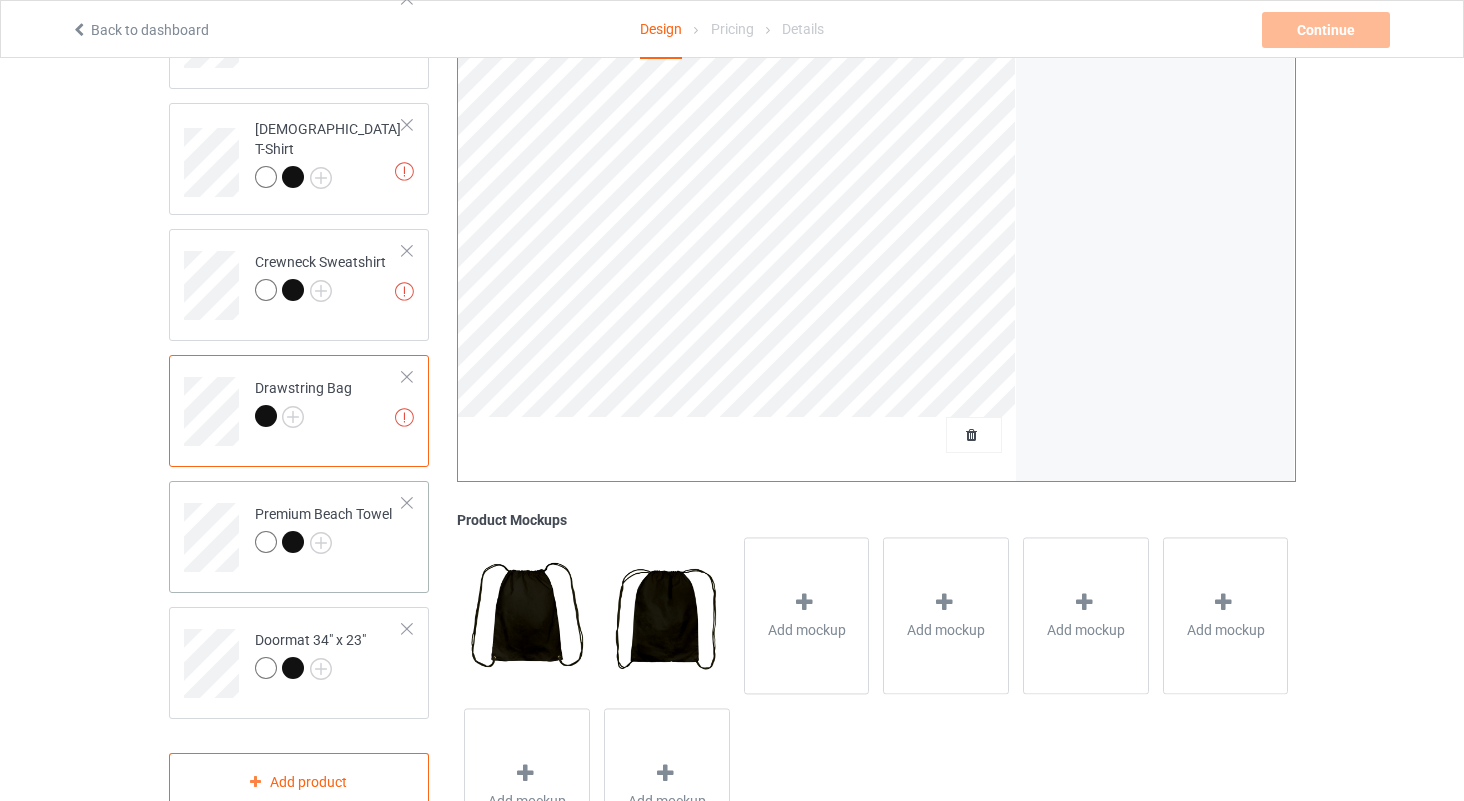 scroll, scrollTop: 385, scrollLeft: 0, axis: vertical 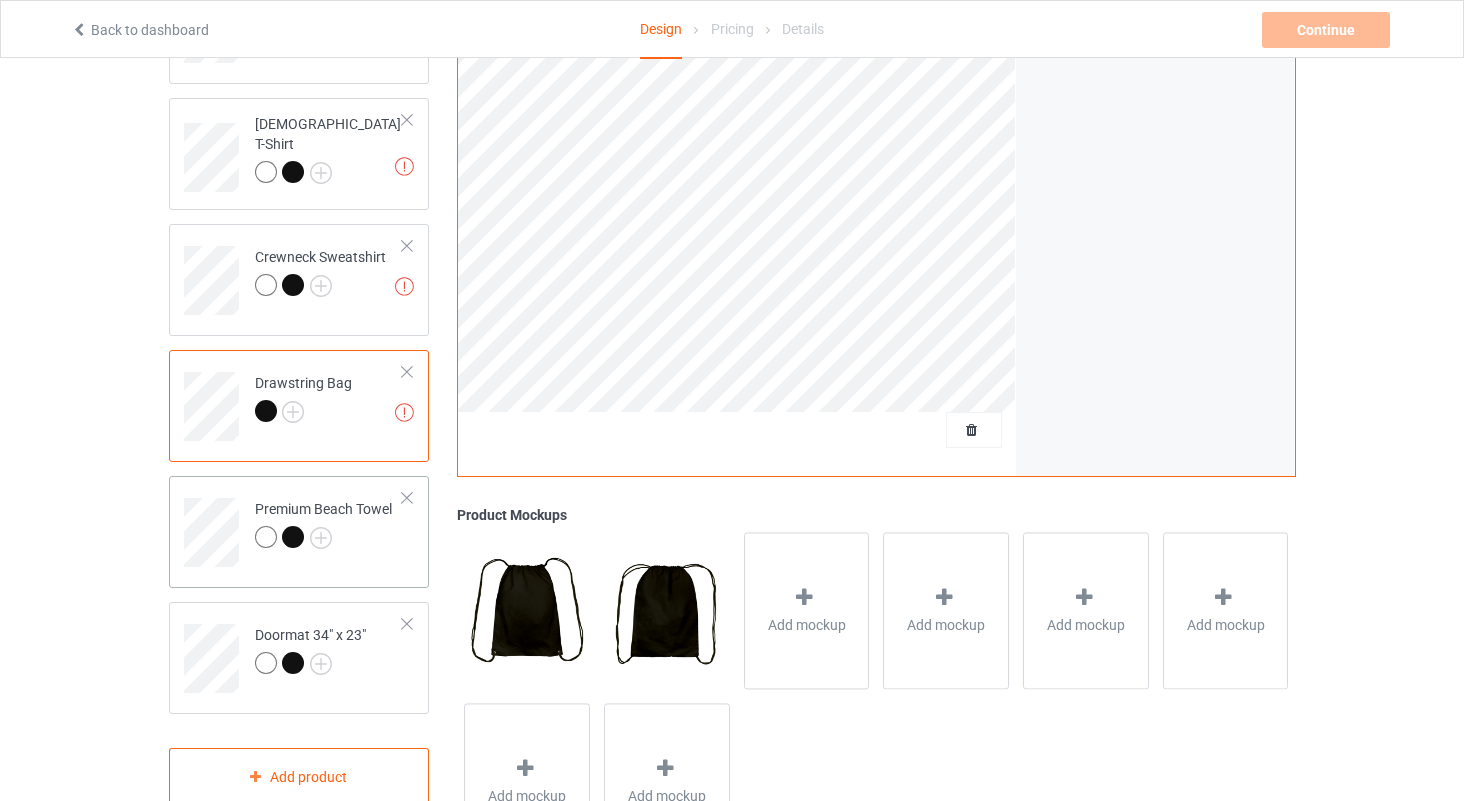 click at bounding box center [323, 540] 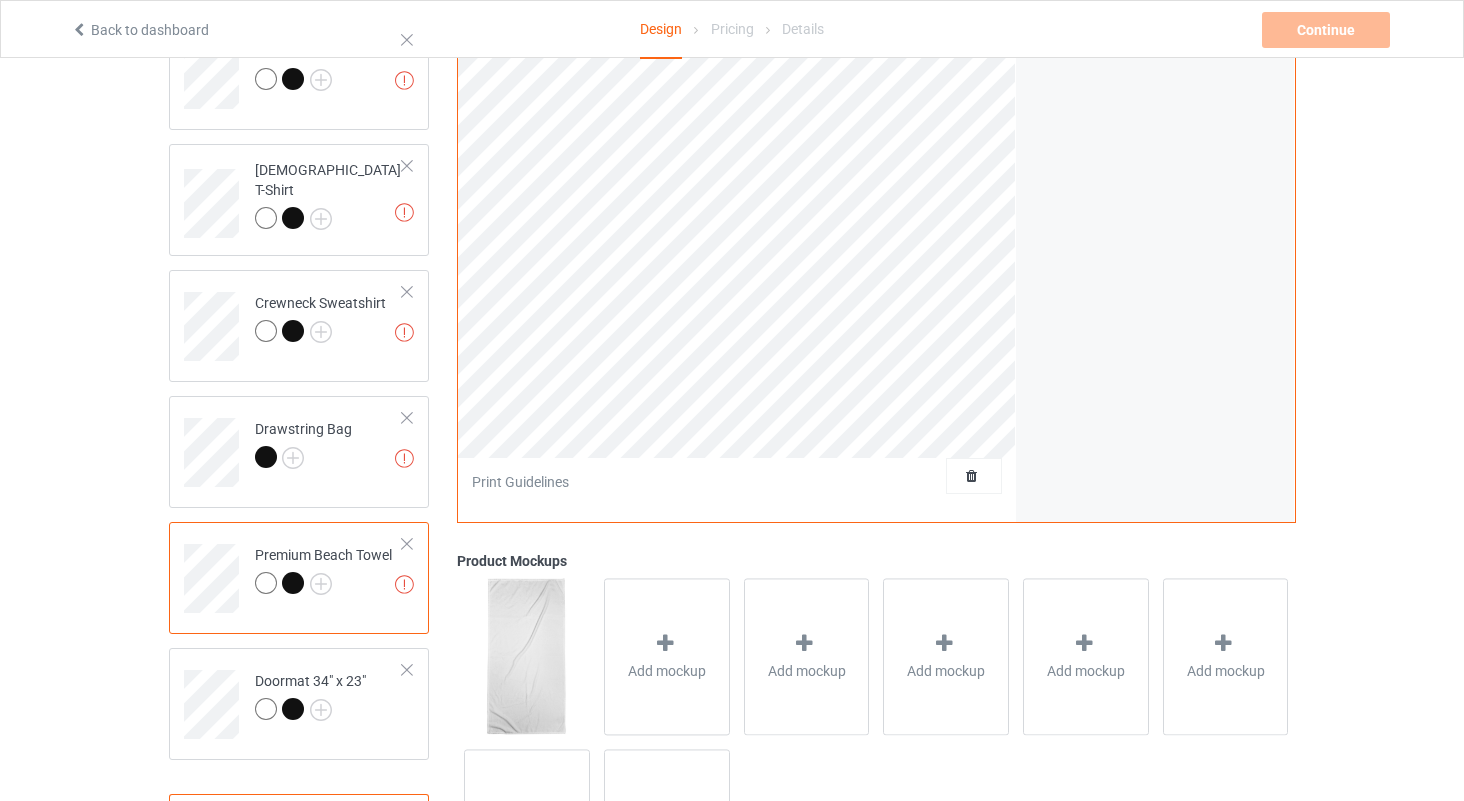 scroll, scrollTop: 341, scrollLeft: 0, axis: vertical 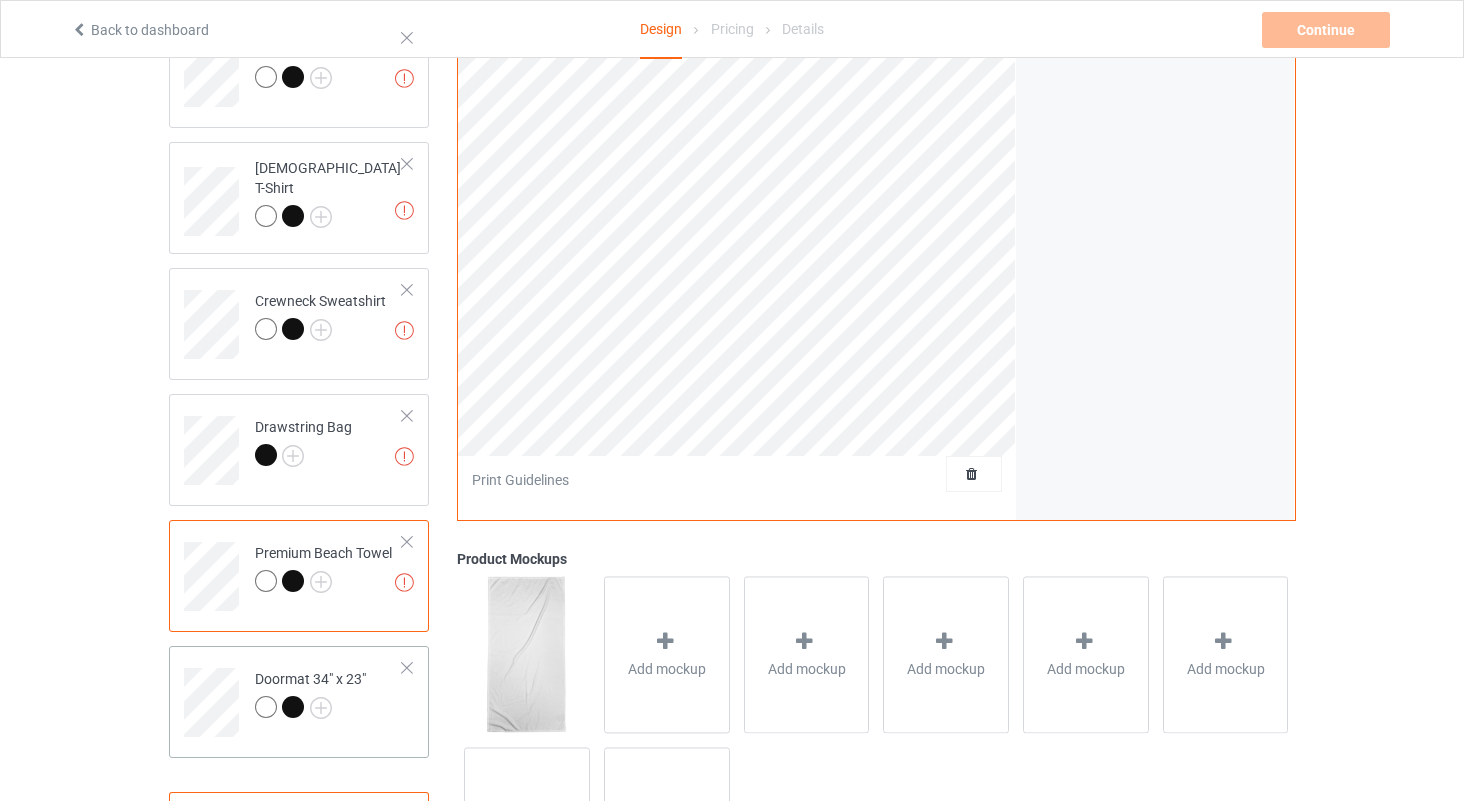 click on "Doormat 34" x 23"" at bounding box center [329, 695] 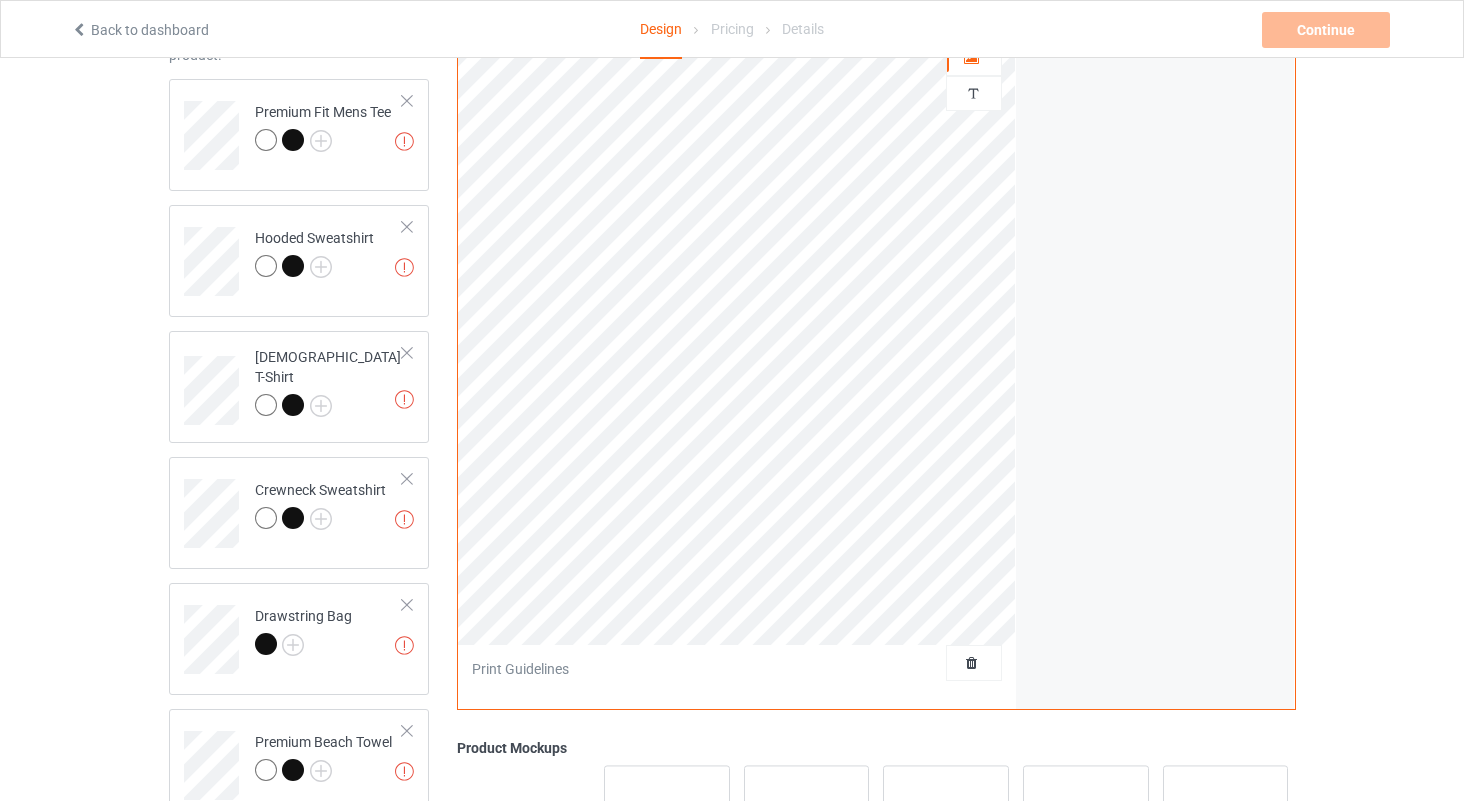 scroll, scrollTop: 82, scrollLeft: 0, axis: vertical 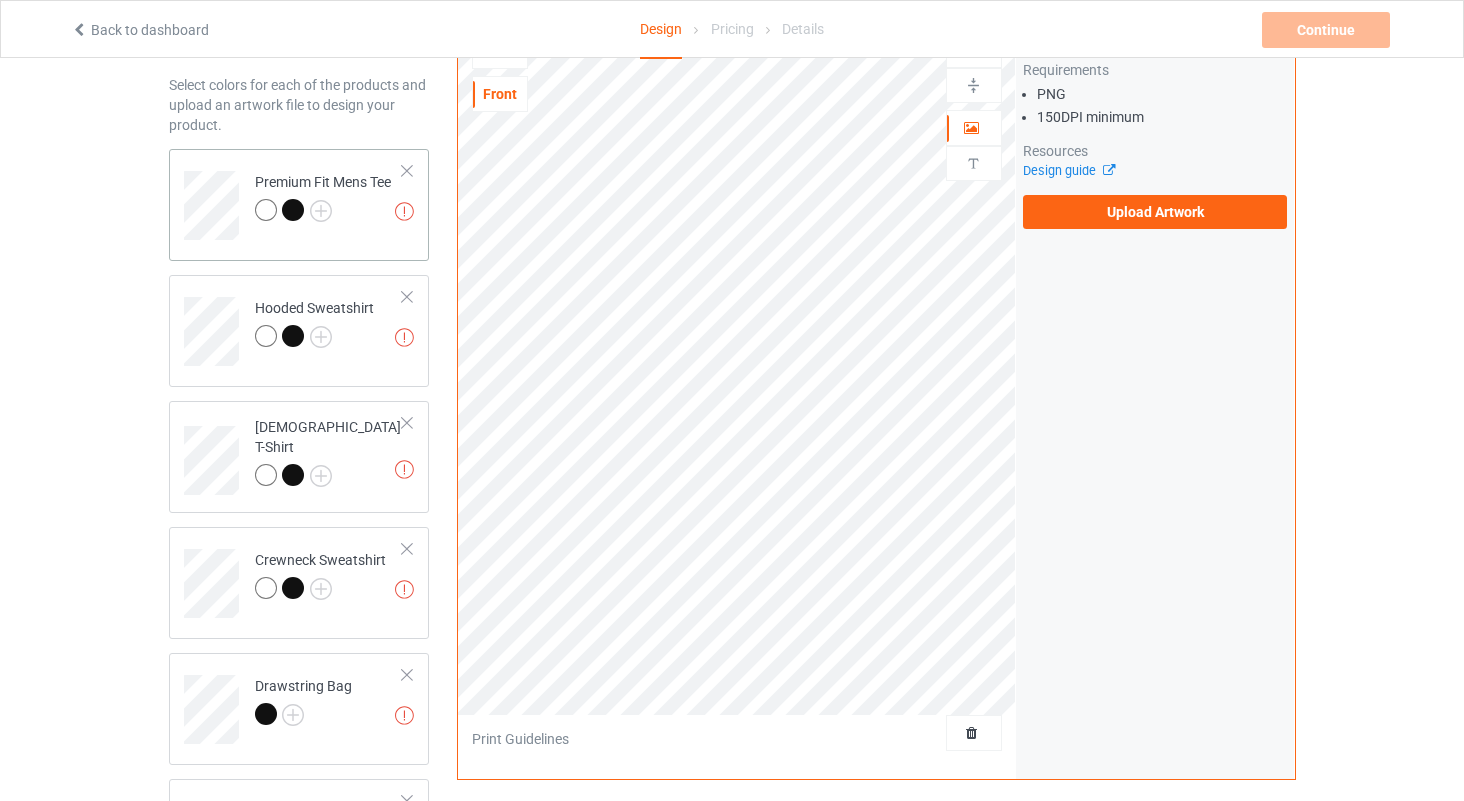 click on "Missing artworks Premium Fit Mens Tee" at bounding box center [299, 205] 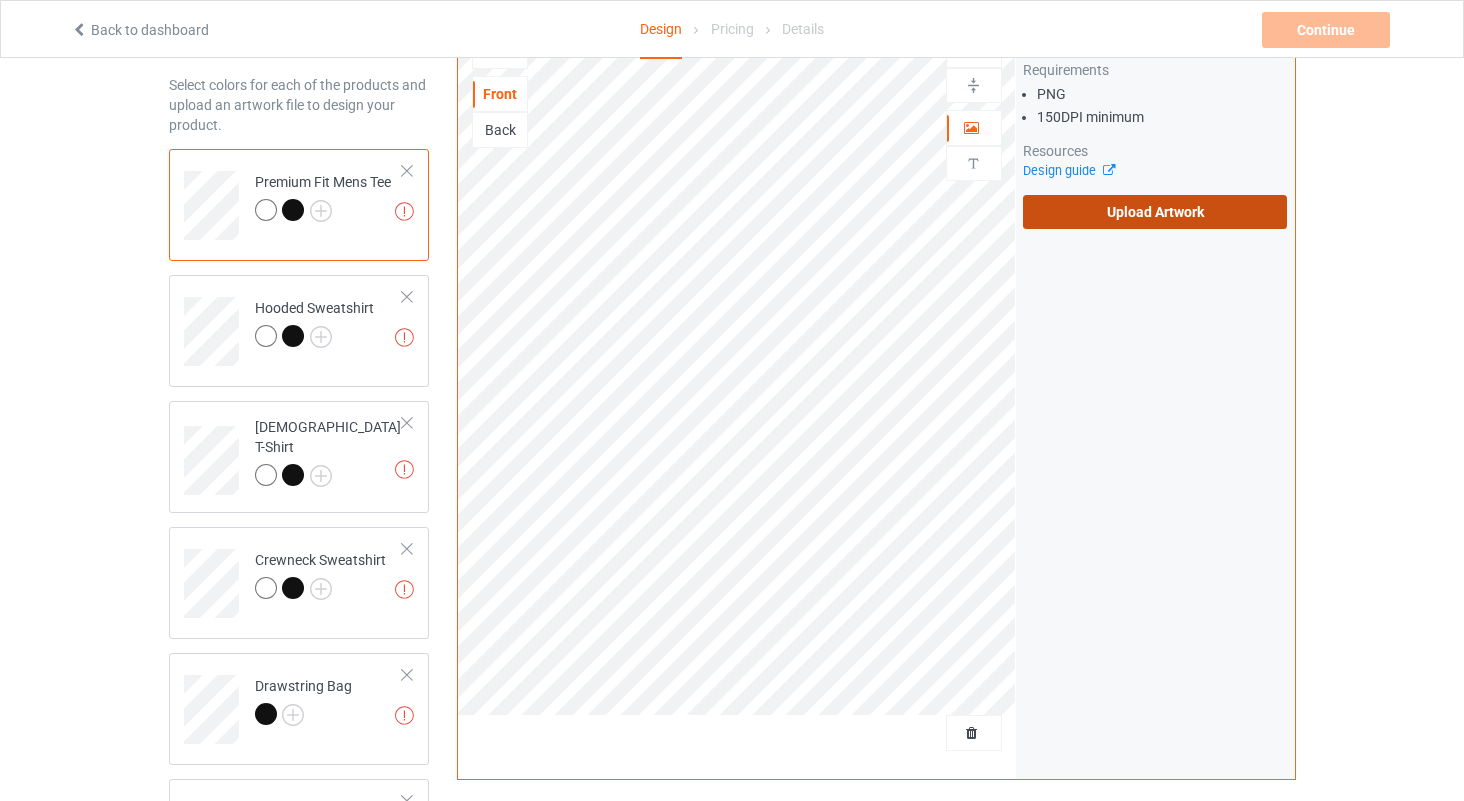 click on "Upload Artwork" at bounding box center (1155, 212) 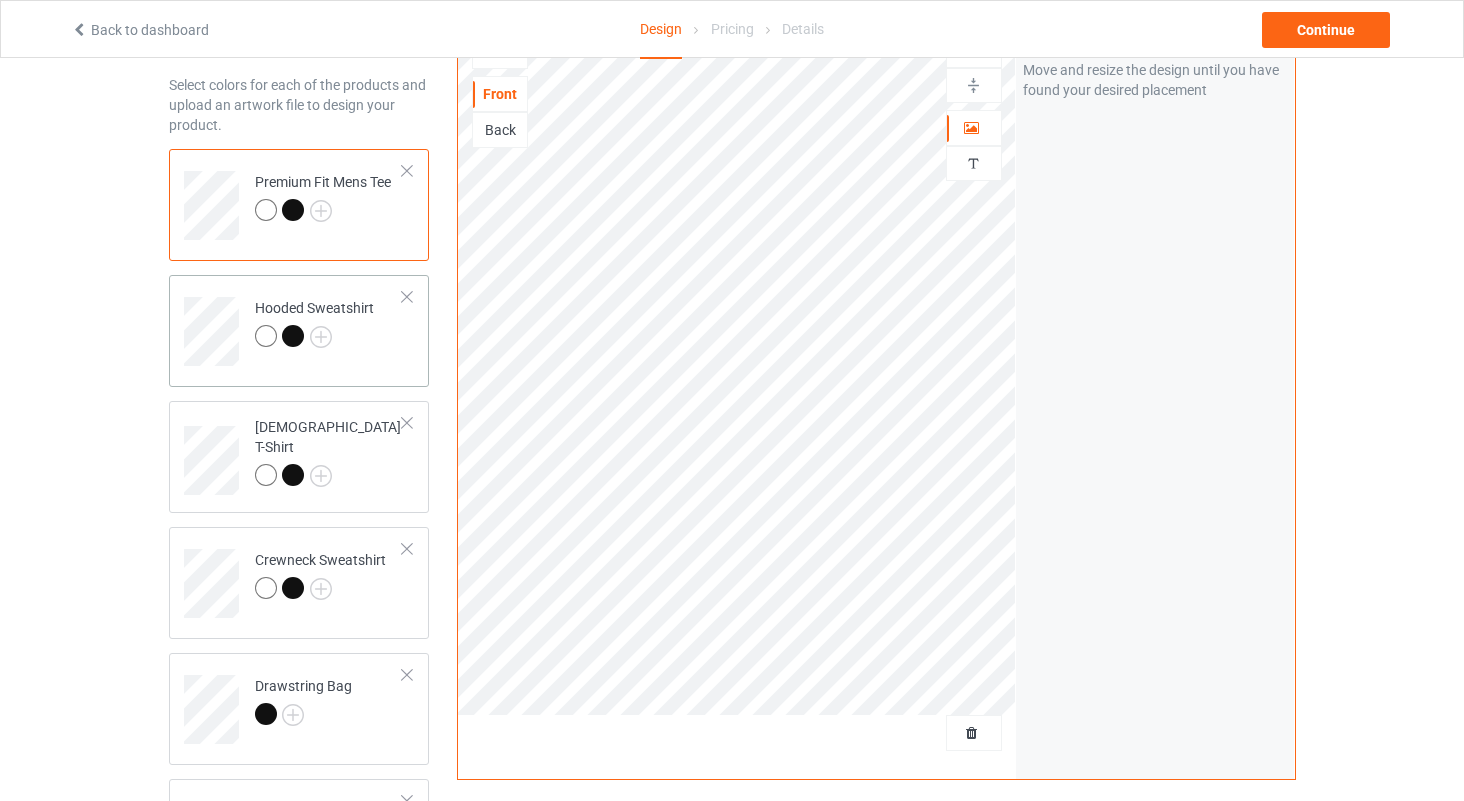 click on "Hooded Sweatshirt" at bounding box center [299, 331] 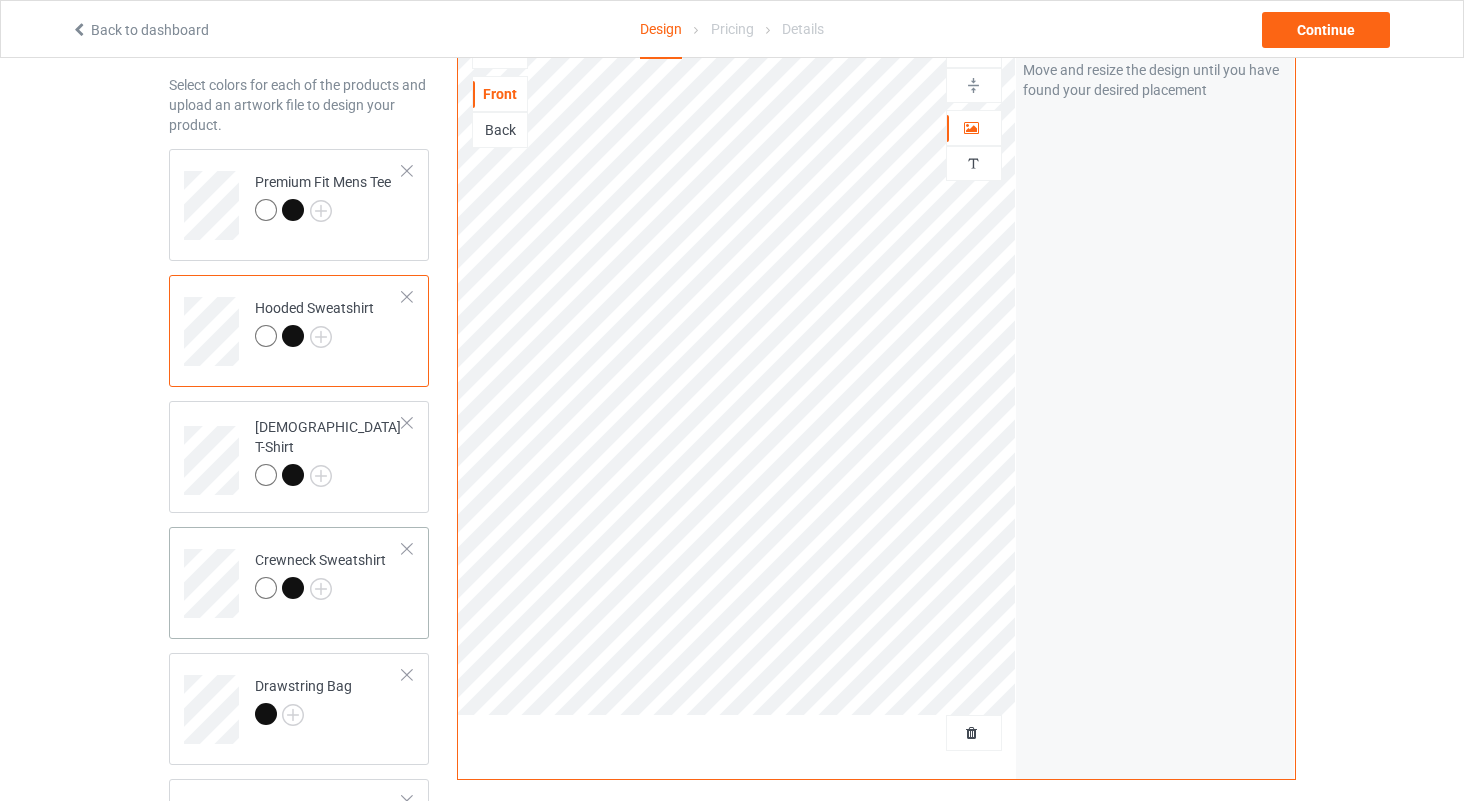 click on "Crewneck Sweatshirt" at bounding box center (320, 574) 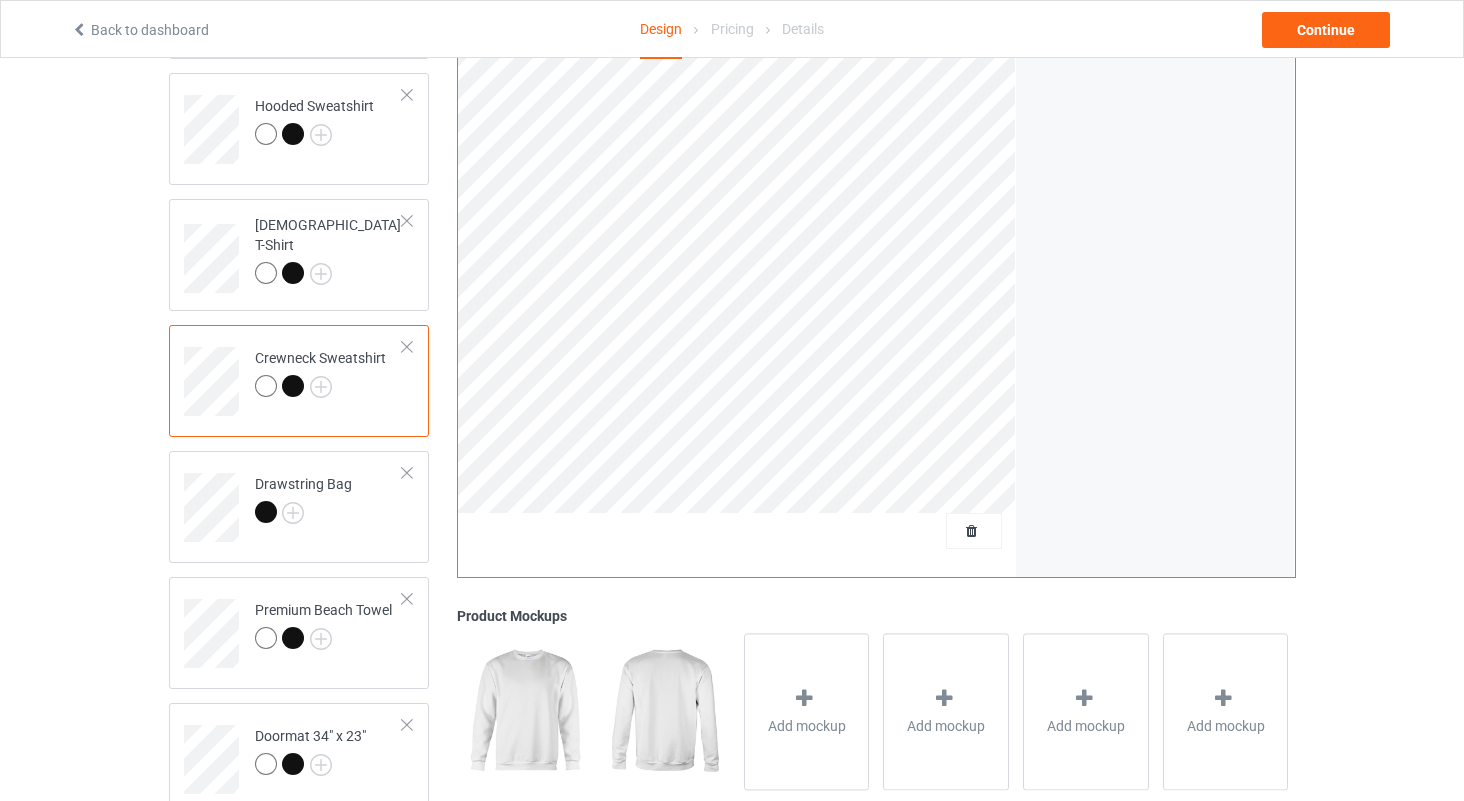 scroll, scrollTop: 290, scrollLeft: 0, axis: vertical 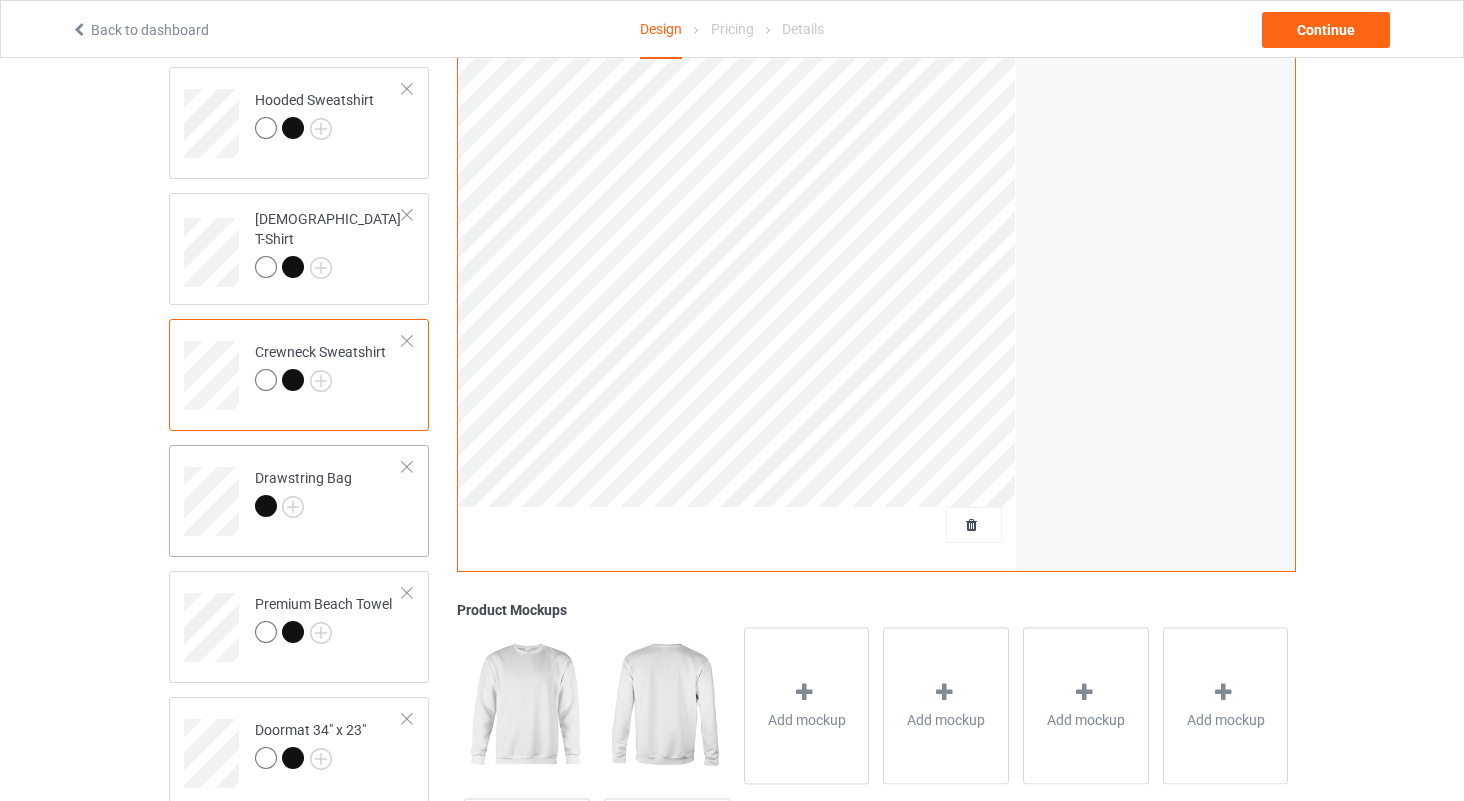 click on "Drawstring Bag" at bounding box center [329, 494] 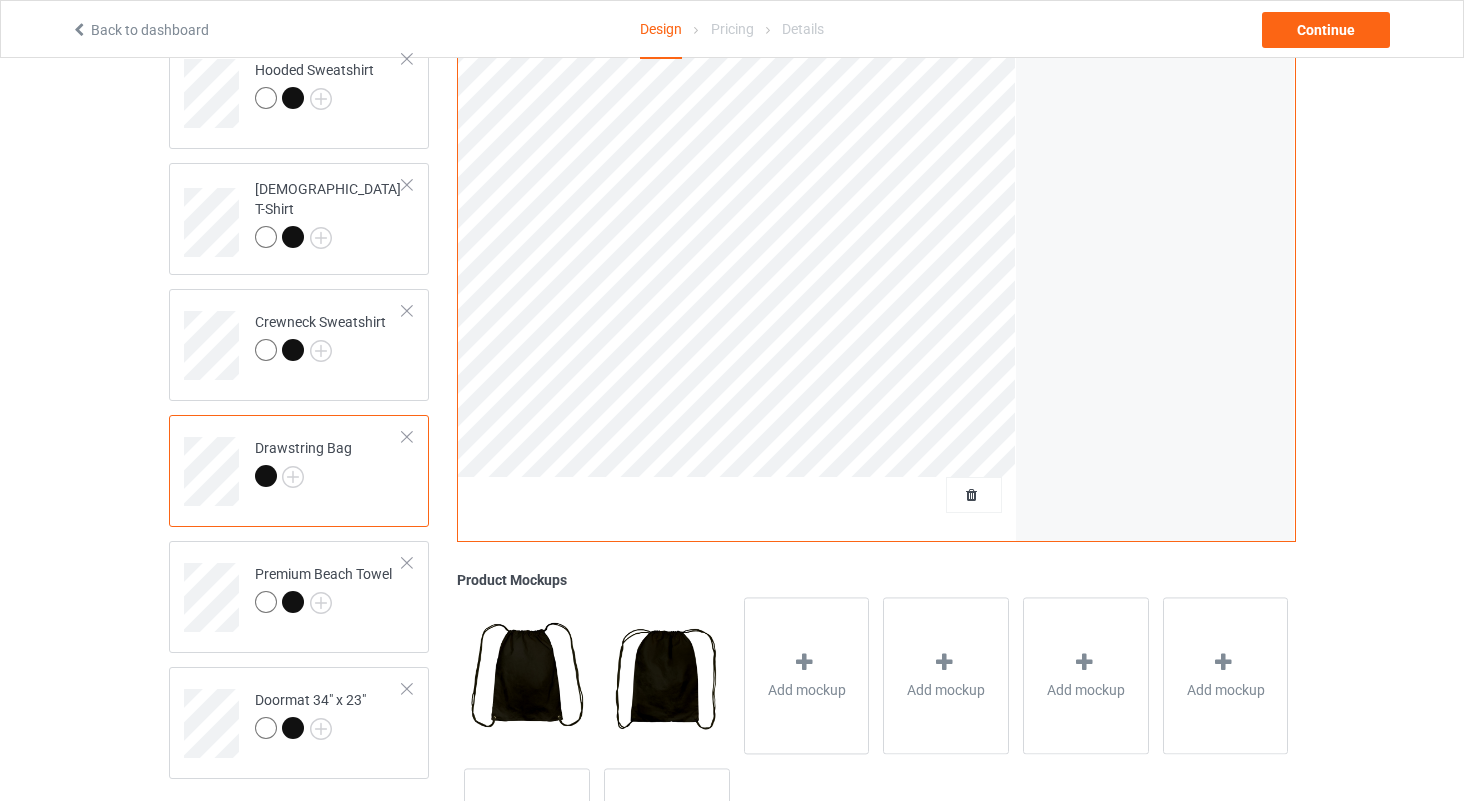 scroll, scrollTop: 338, scrollLeft: 0, axis: vertical 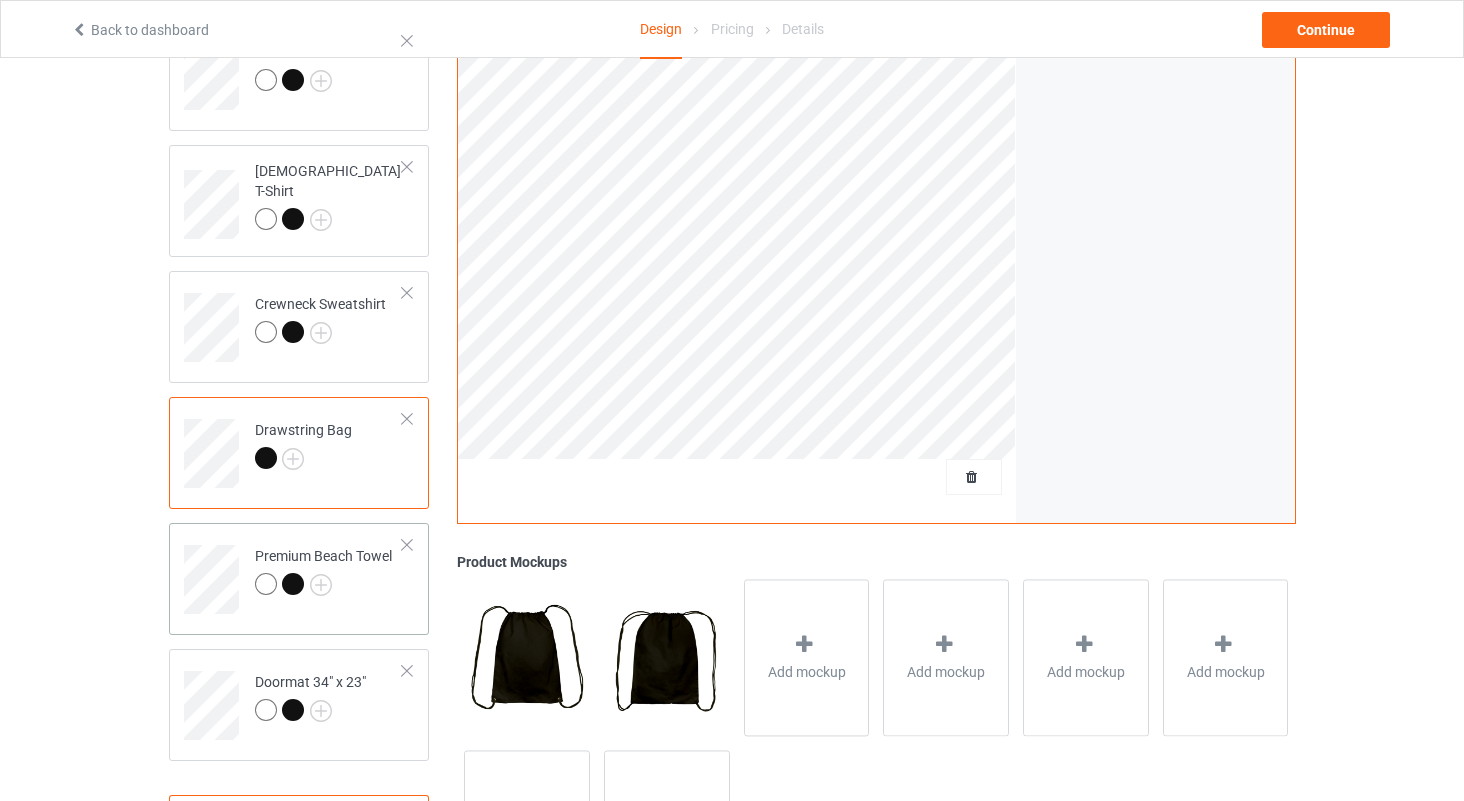 click at bounding box center [323, 587] 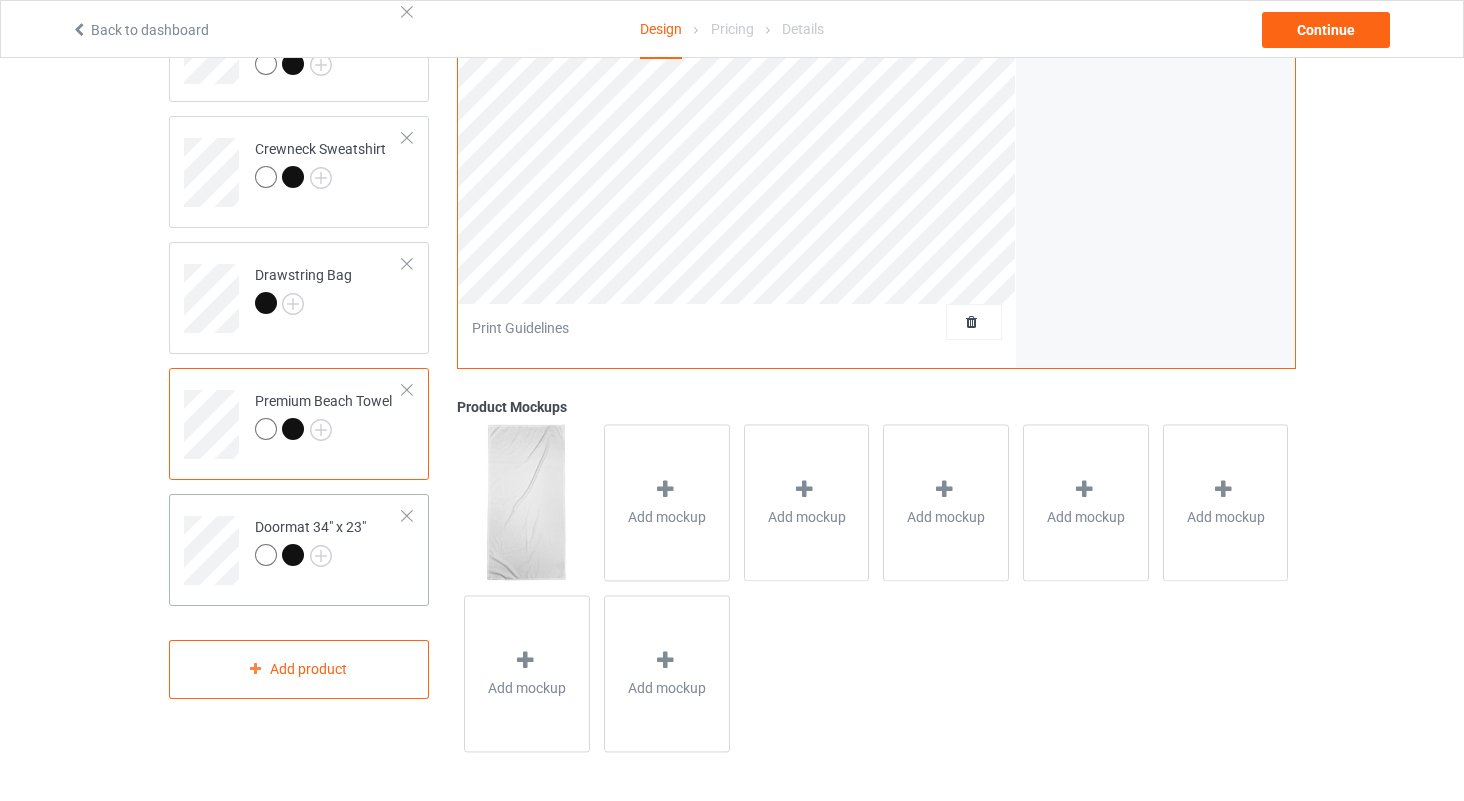 scroll, scrollTop: 492, scrollLeft: 0, axis: vertical 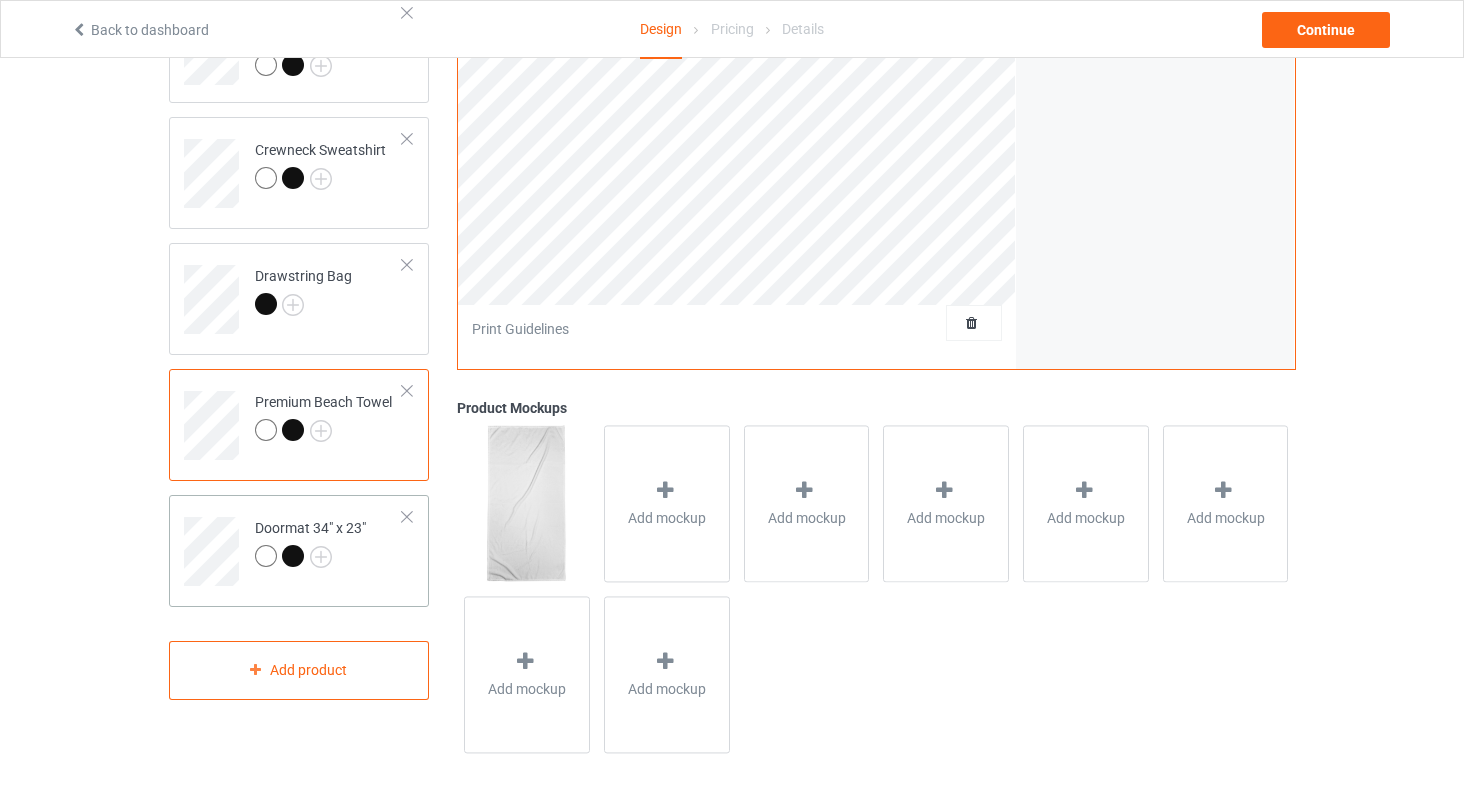 click on "Doormat 34" x 23"" at bounding box center (329, 544) 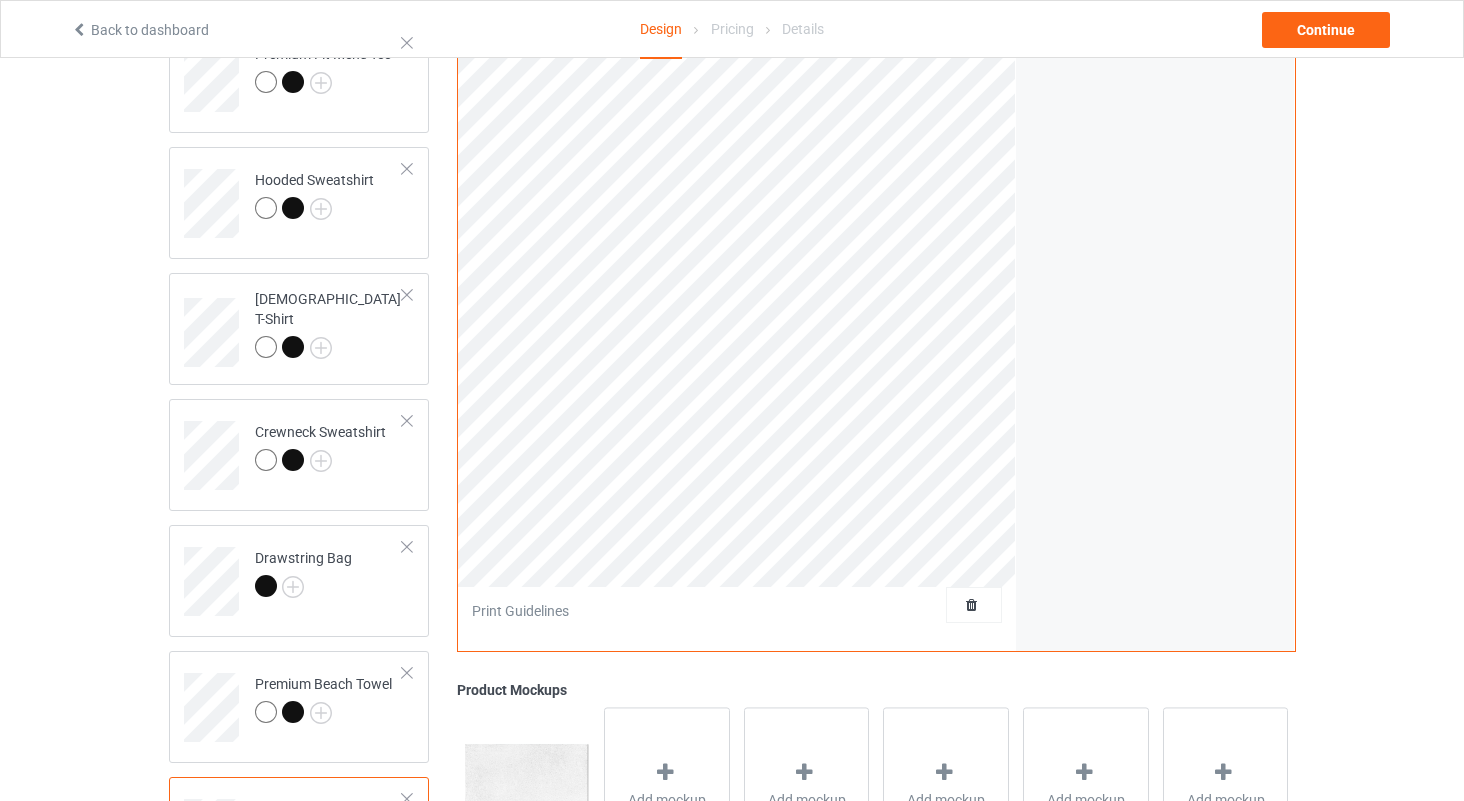 scroll, scrollTop: 169, scrollLeft: 0, axis: vertical 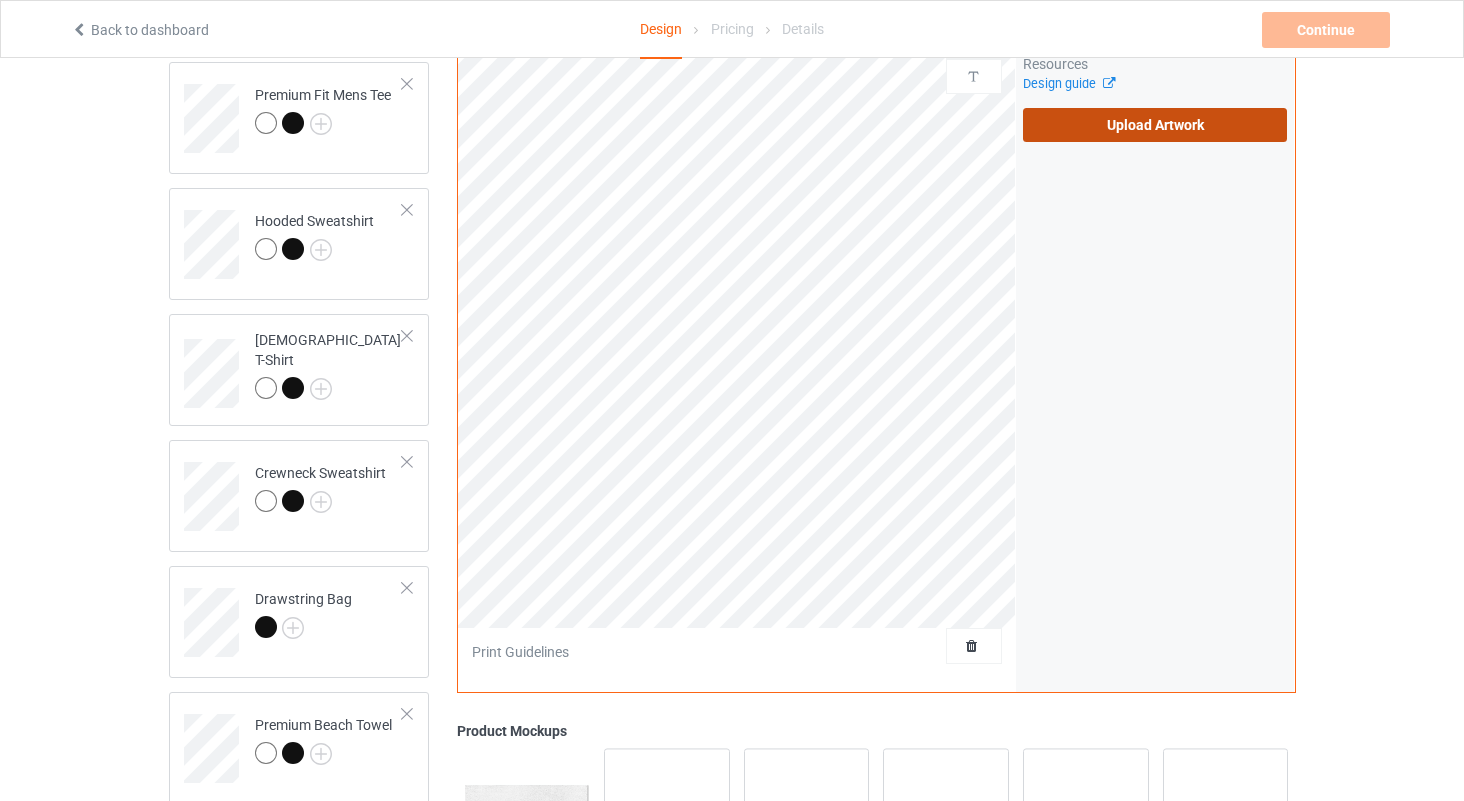 click on "Upload Artwork" at bounding box center (1155, 125) 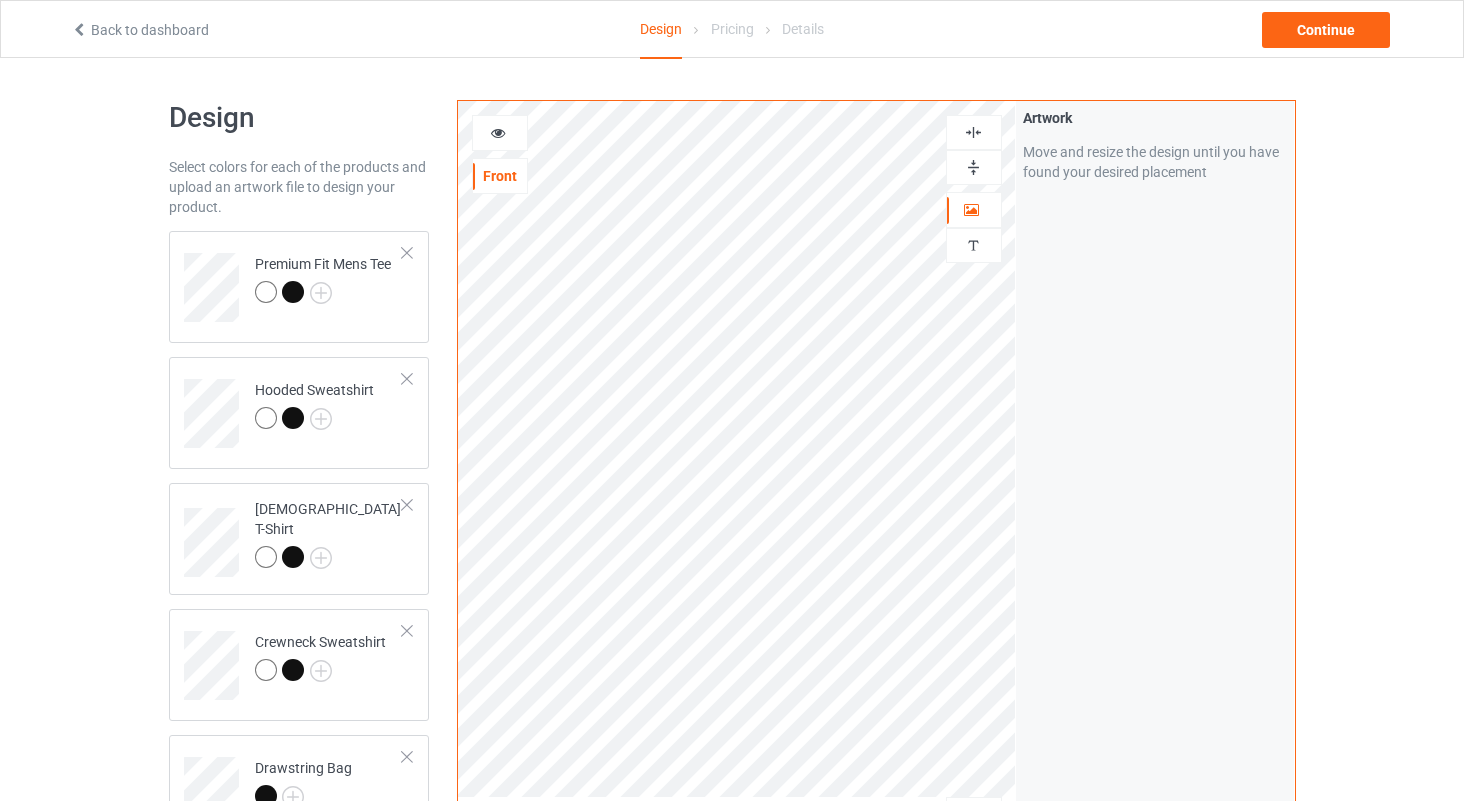 scroll, scrollTop: 0, scrollLeft: 0, axis: both 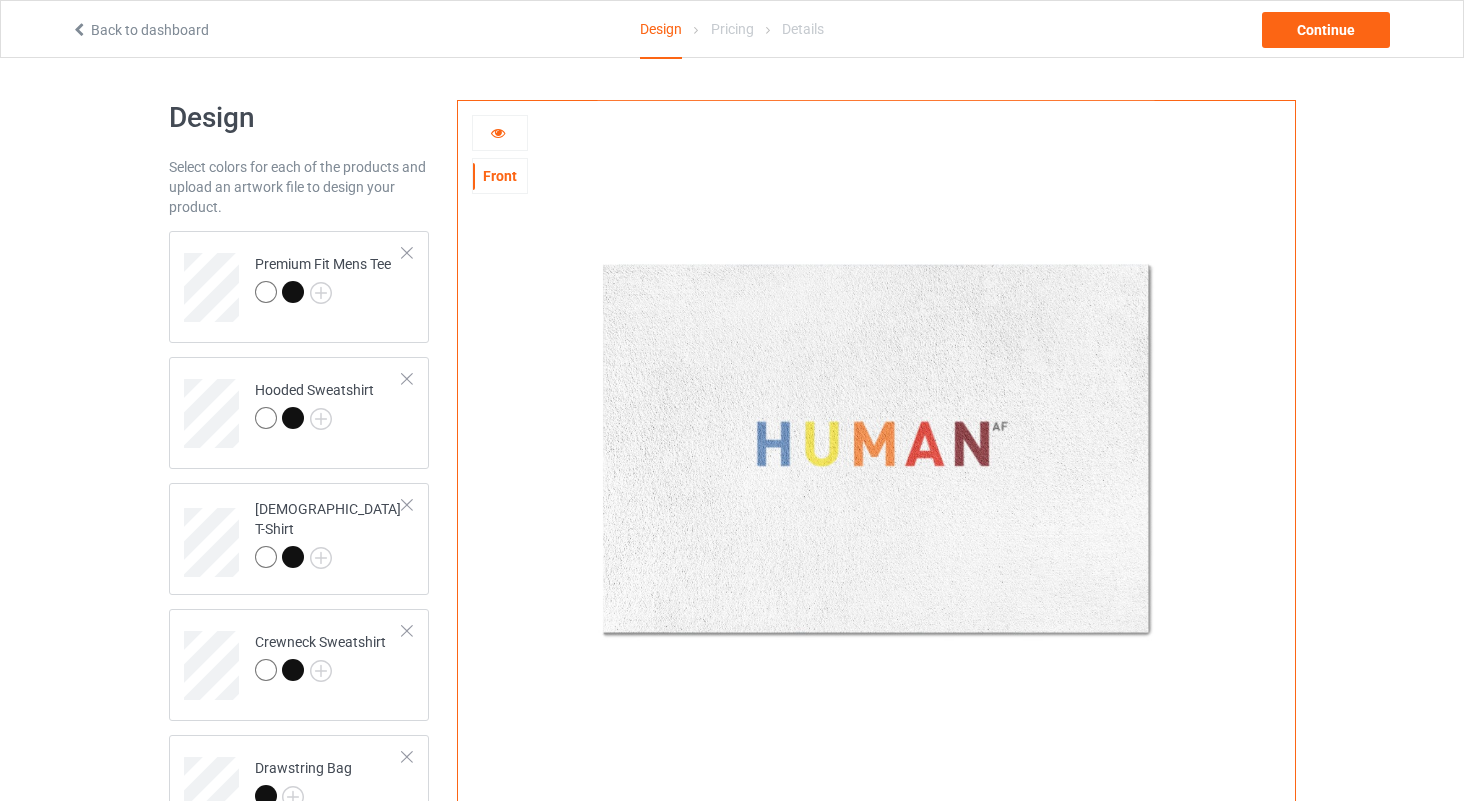 click at bounding box center [498, 130] 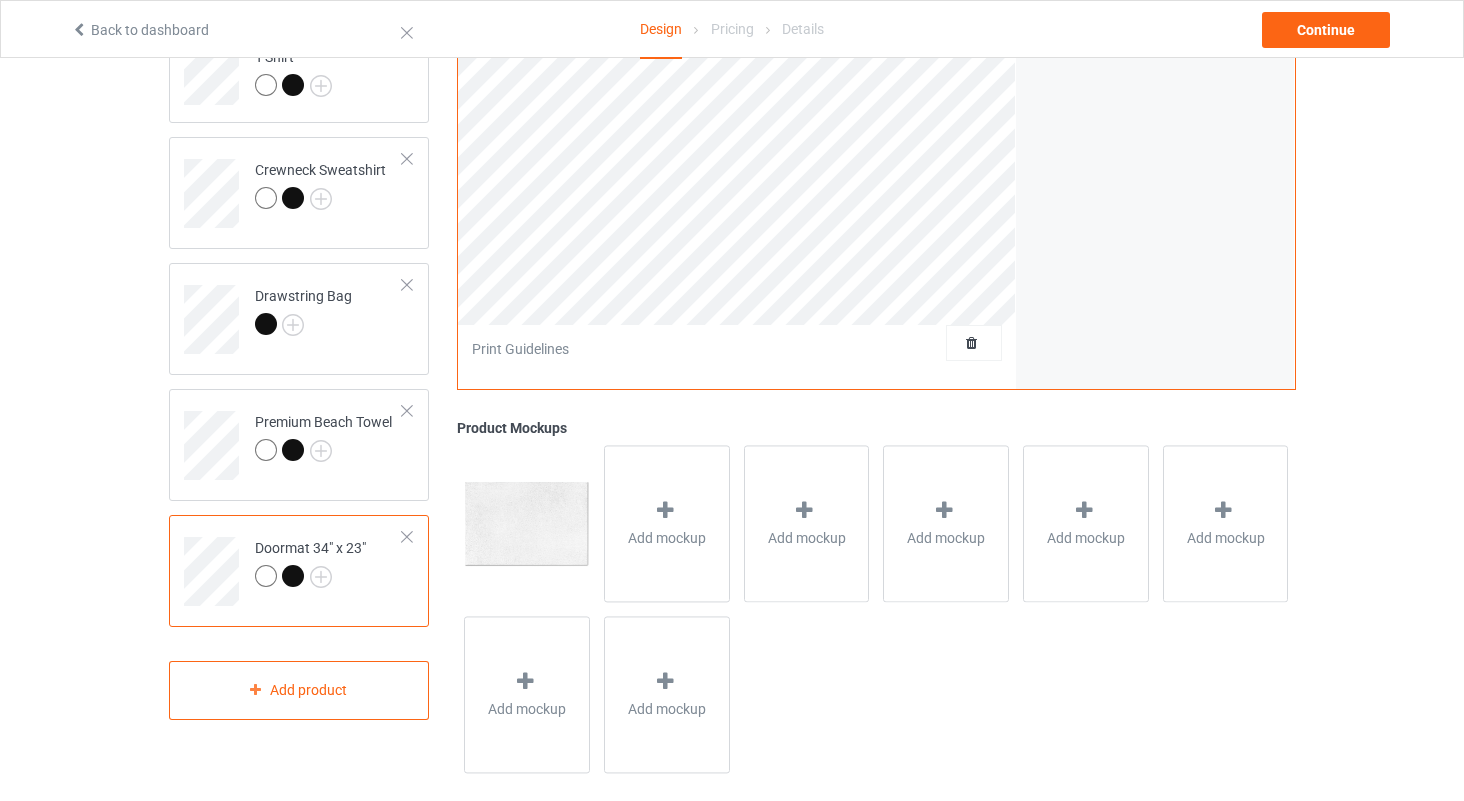 scroll, scrollTop: 470, scrollLeft: 0, axis: vertical 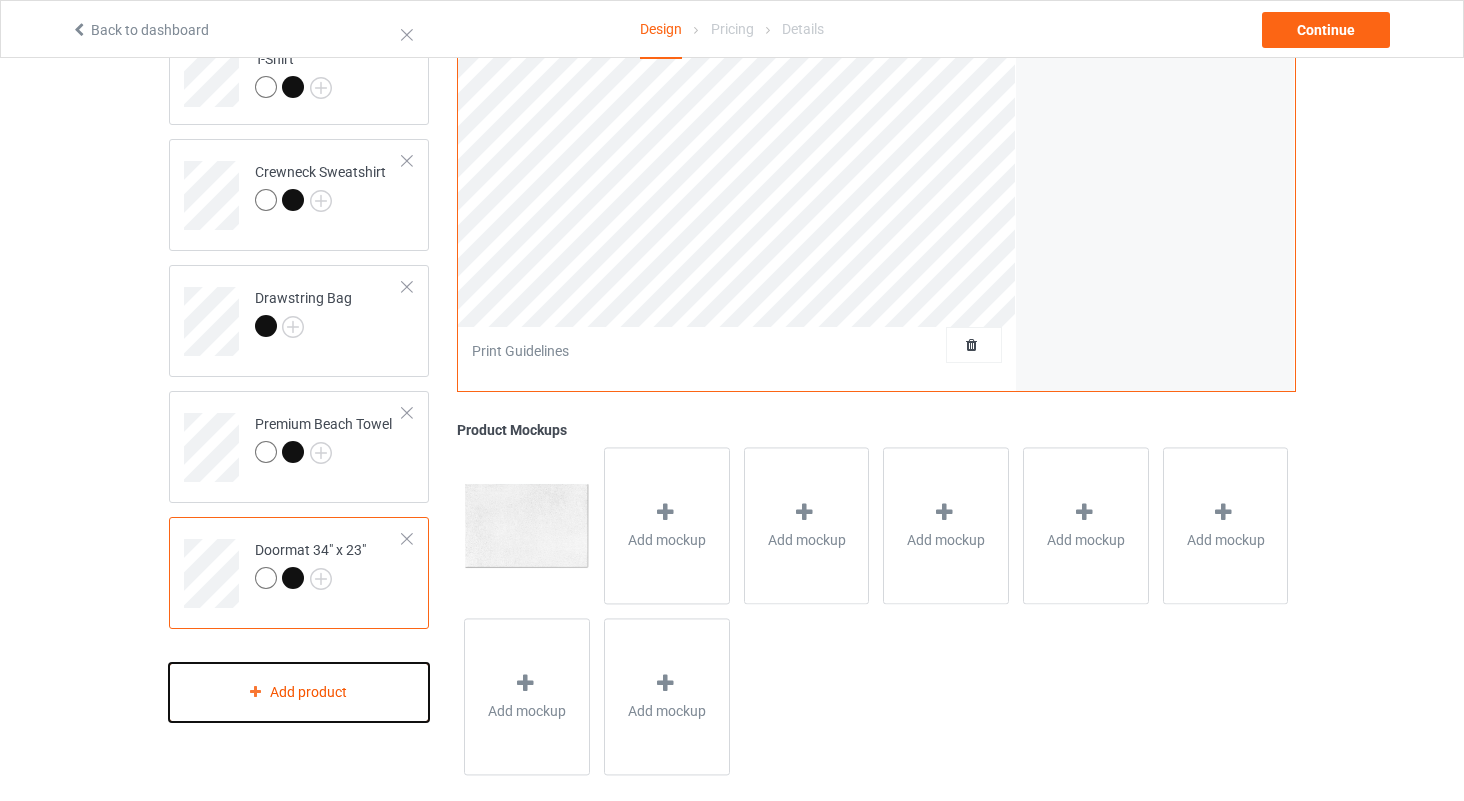 click on "Add product" at bounding box center (299, 692) 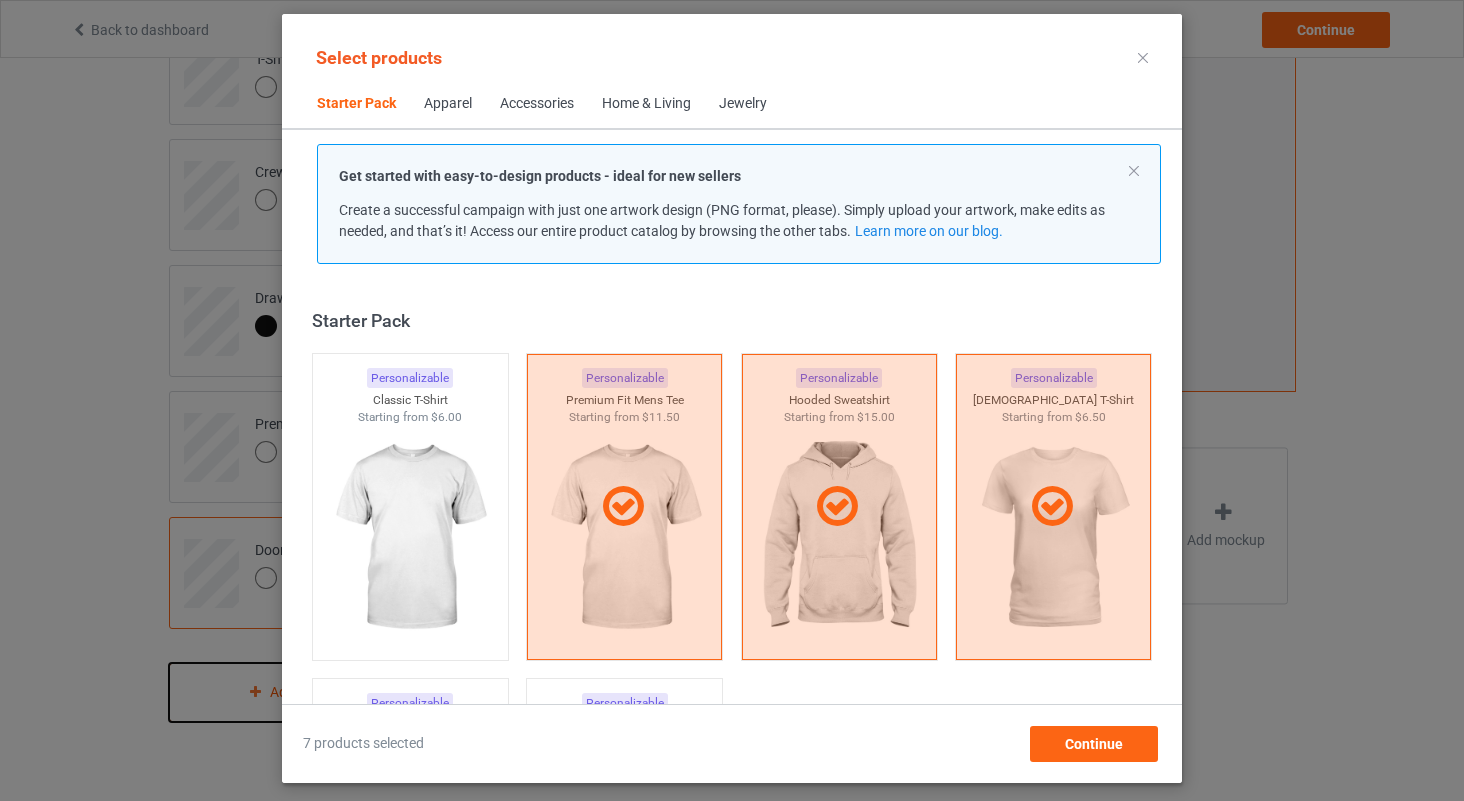 scroll, scrollTop: 25, scrollLeft: 0, axis: vertical 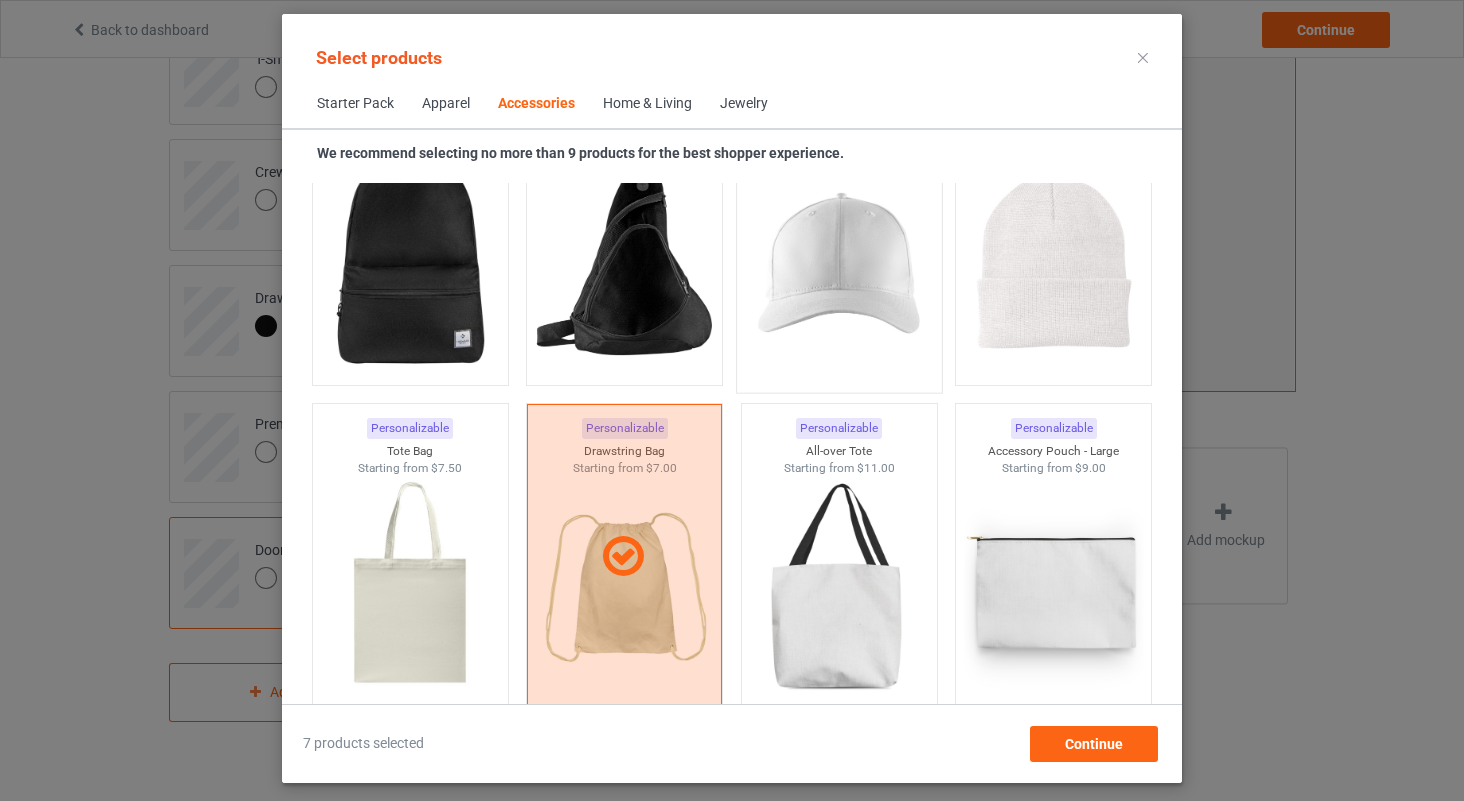 click at bounding box center (839, 264) 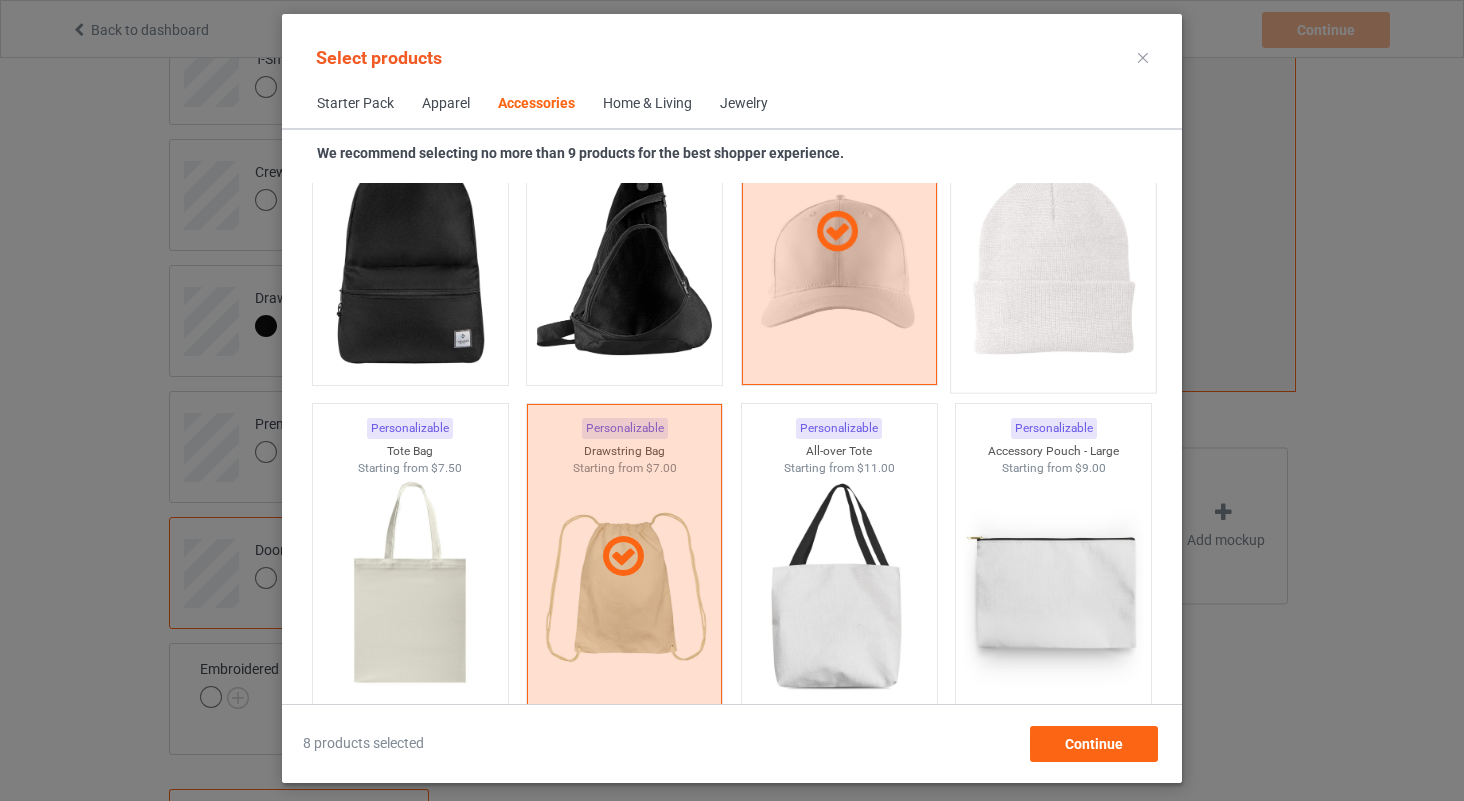 click at bounding box center [1054, 264] 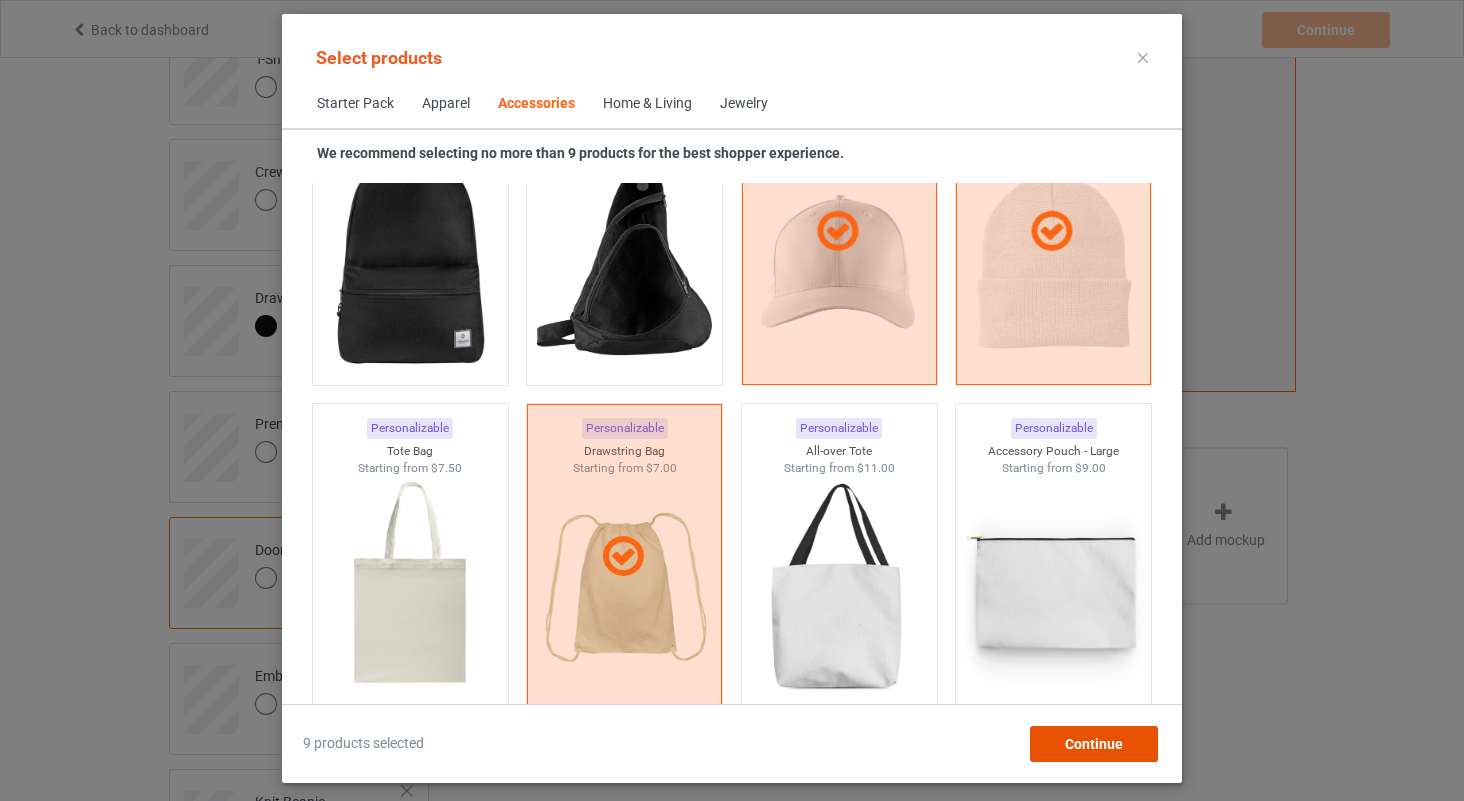 click on "Continue" at bounding box center (1094, 744) 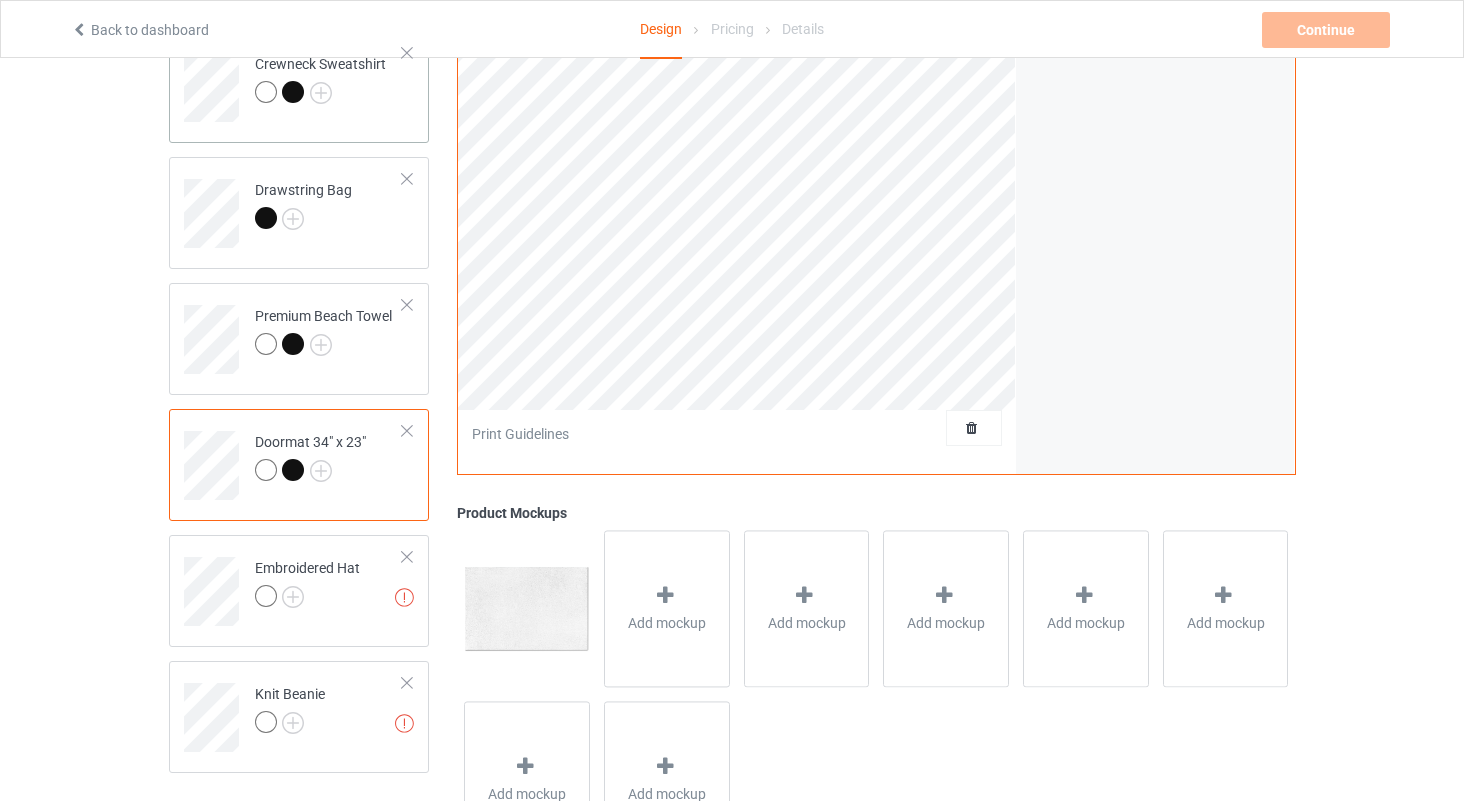scroll, scrollTop: 638, scrollLeft: 0, axis: vertical 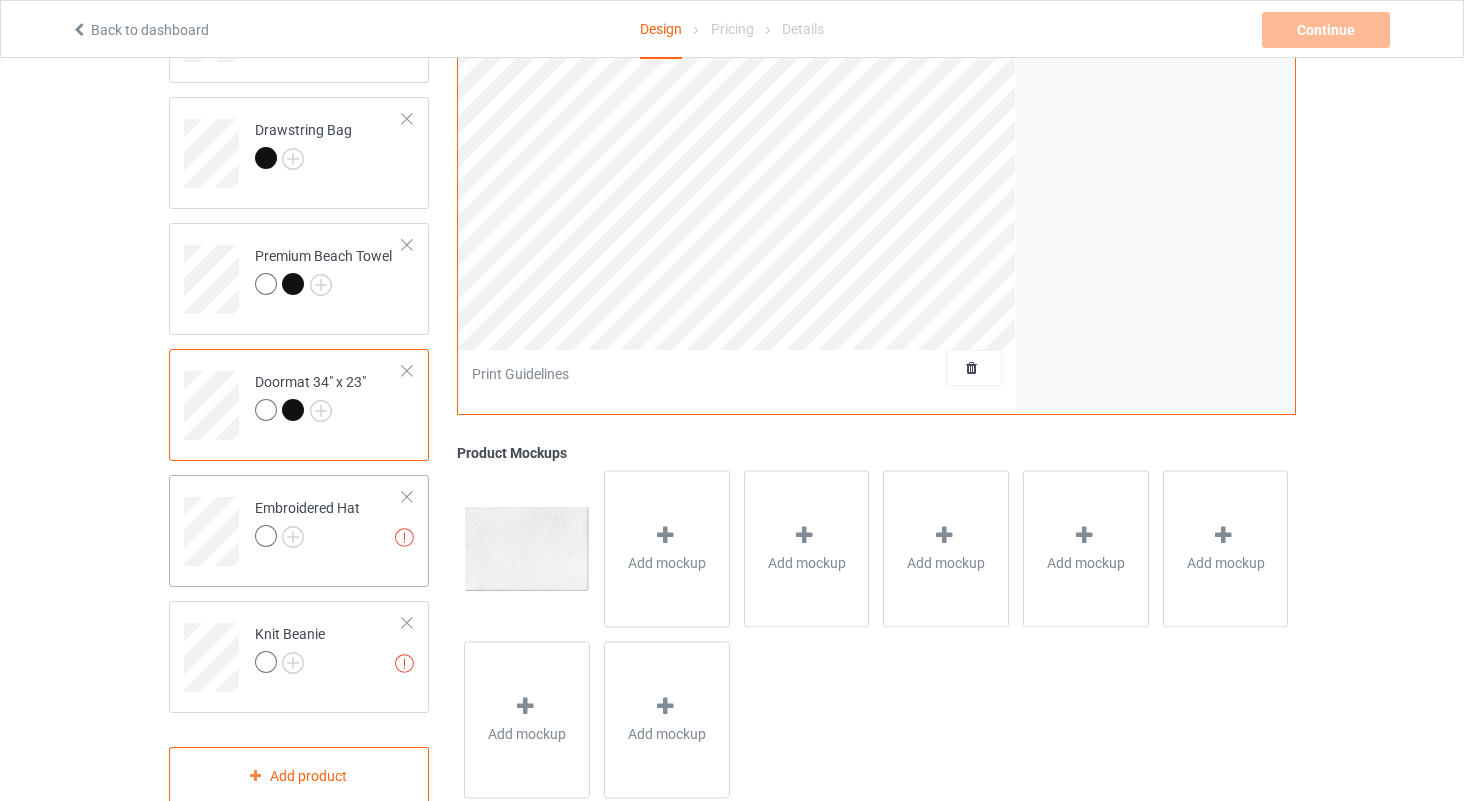 click at bounding box center (307, 539) 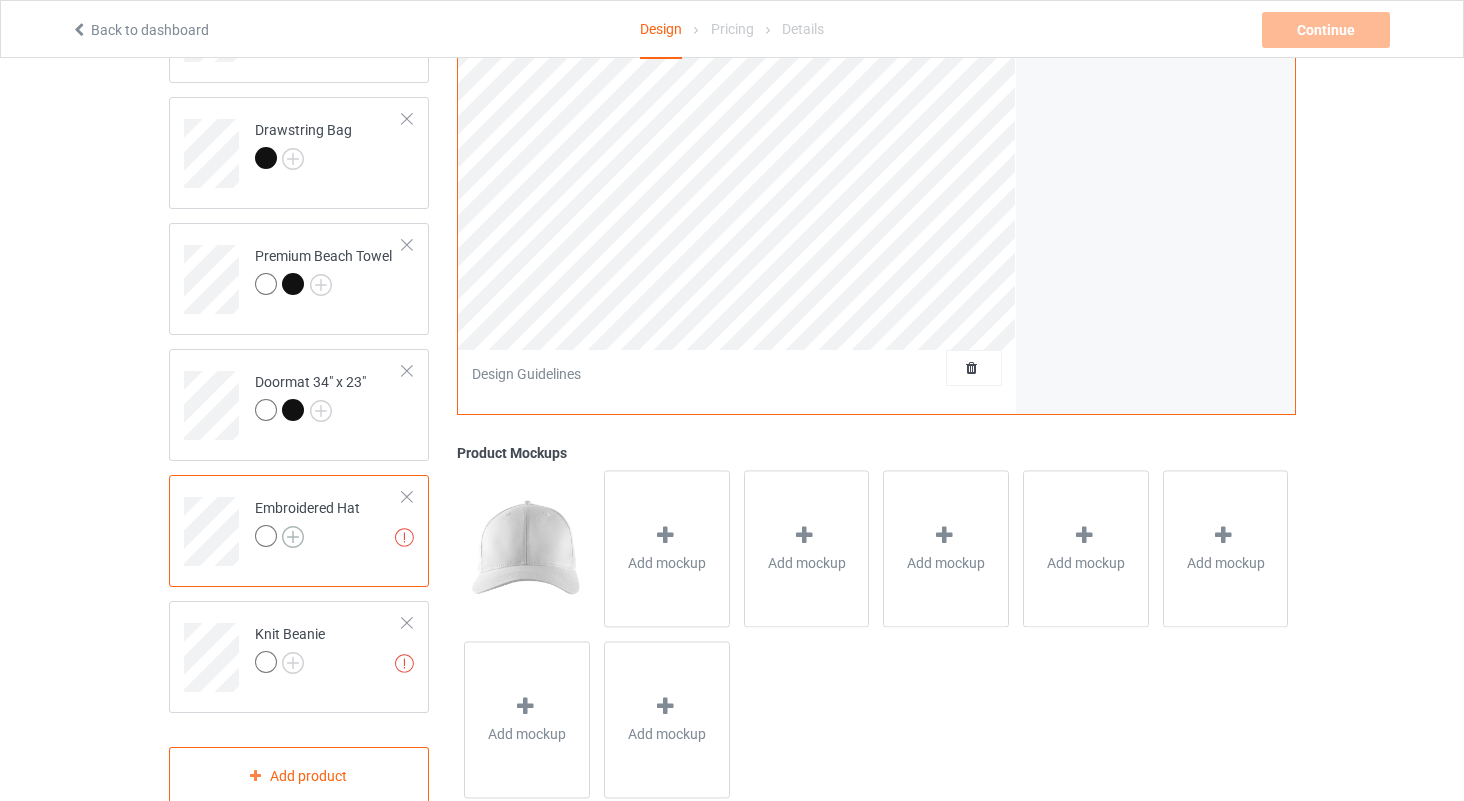 click at bounding box center [293, 537] 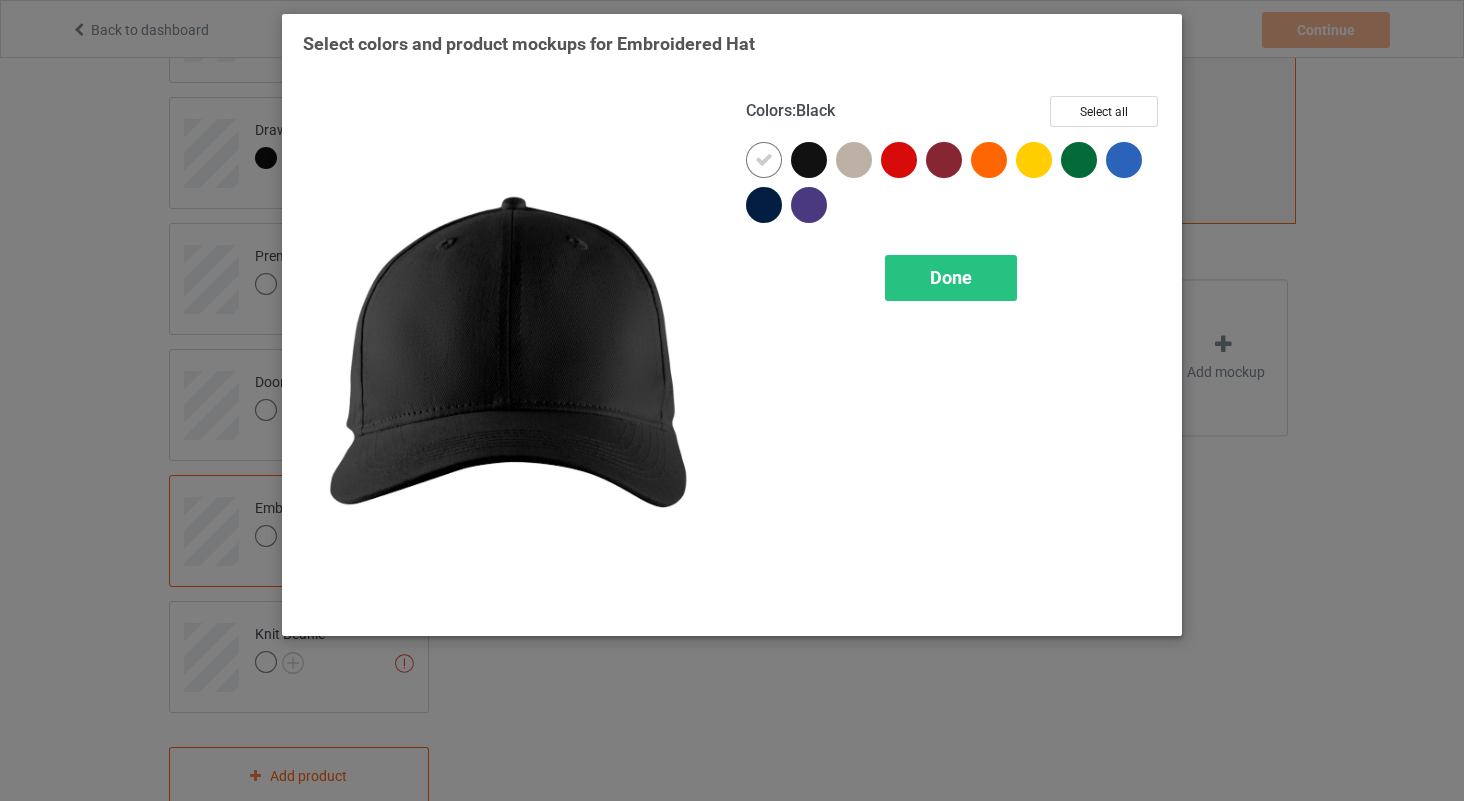 click at bounding box center (809, 160) 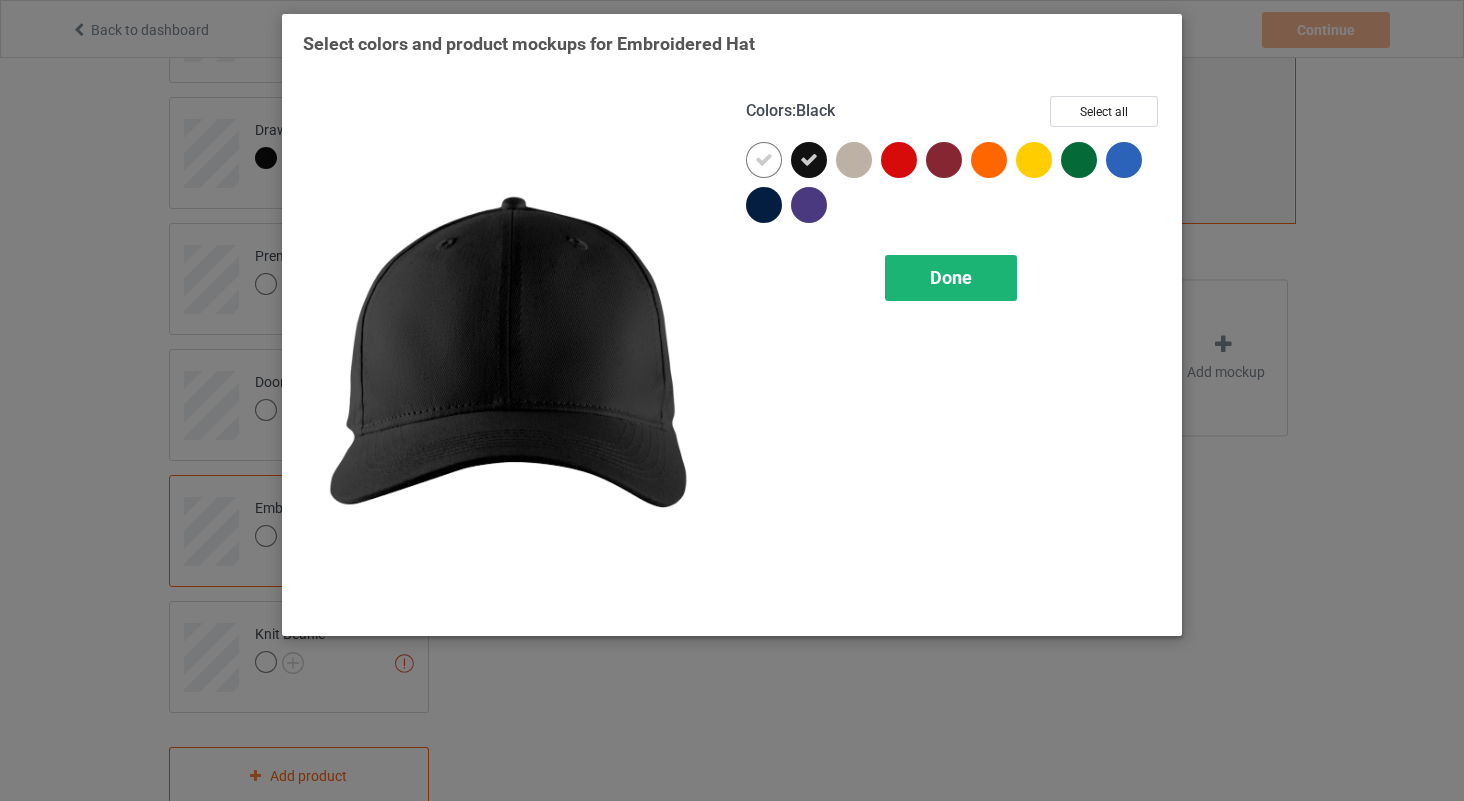 click on "Done" at bounding box center [951, 278] 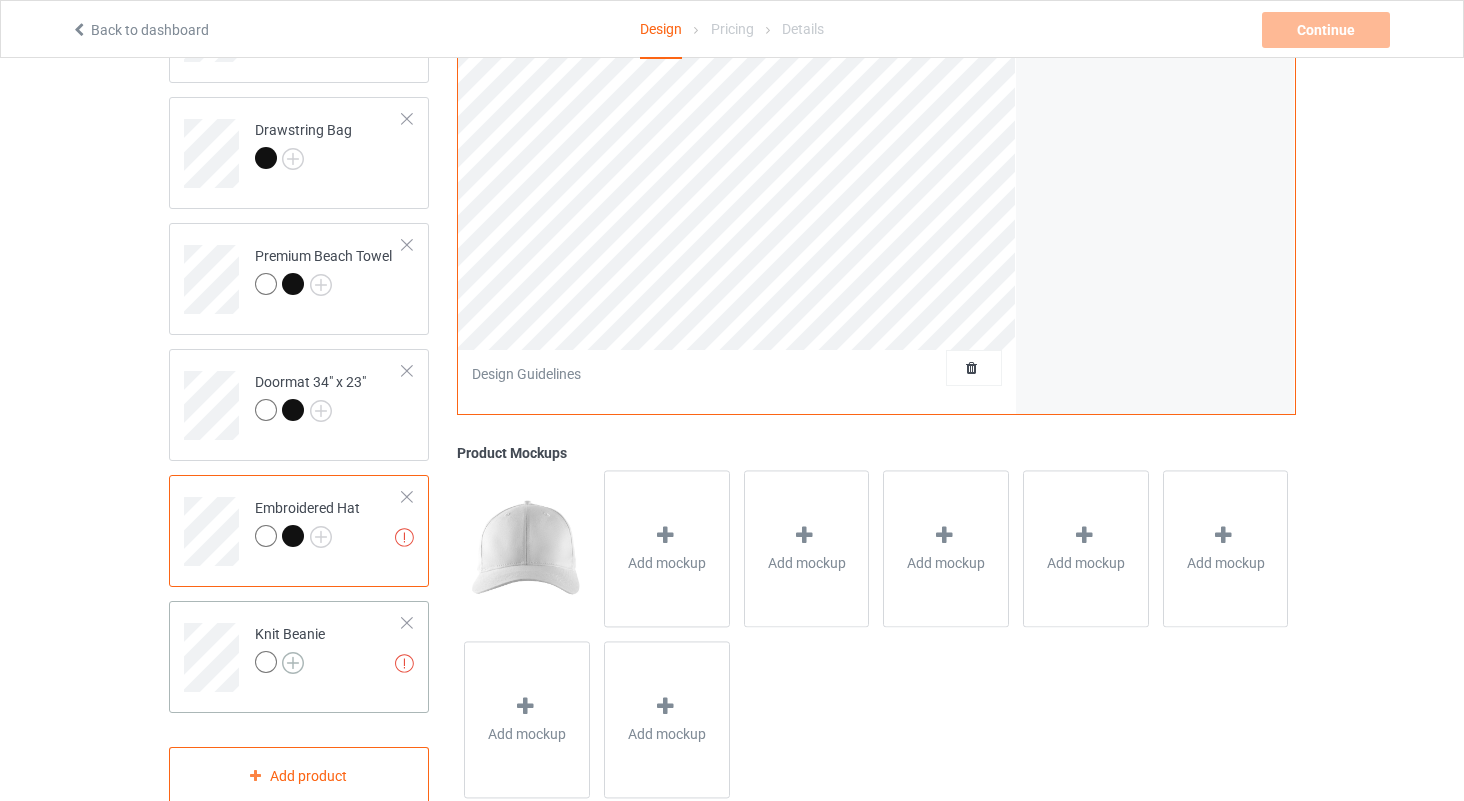 click at bounding box center [293, 663] 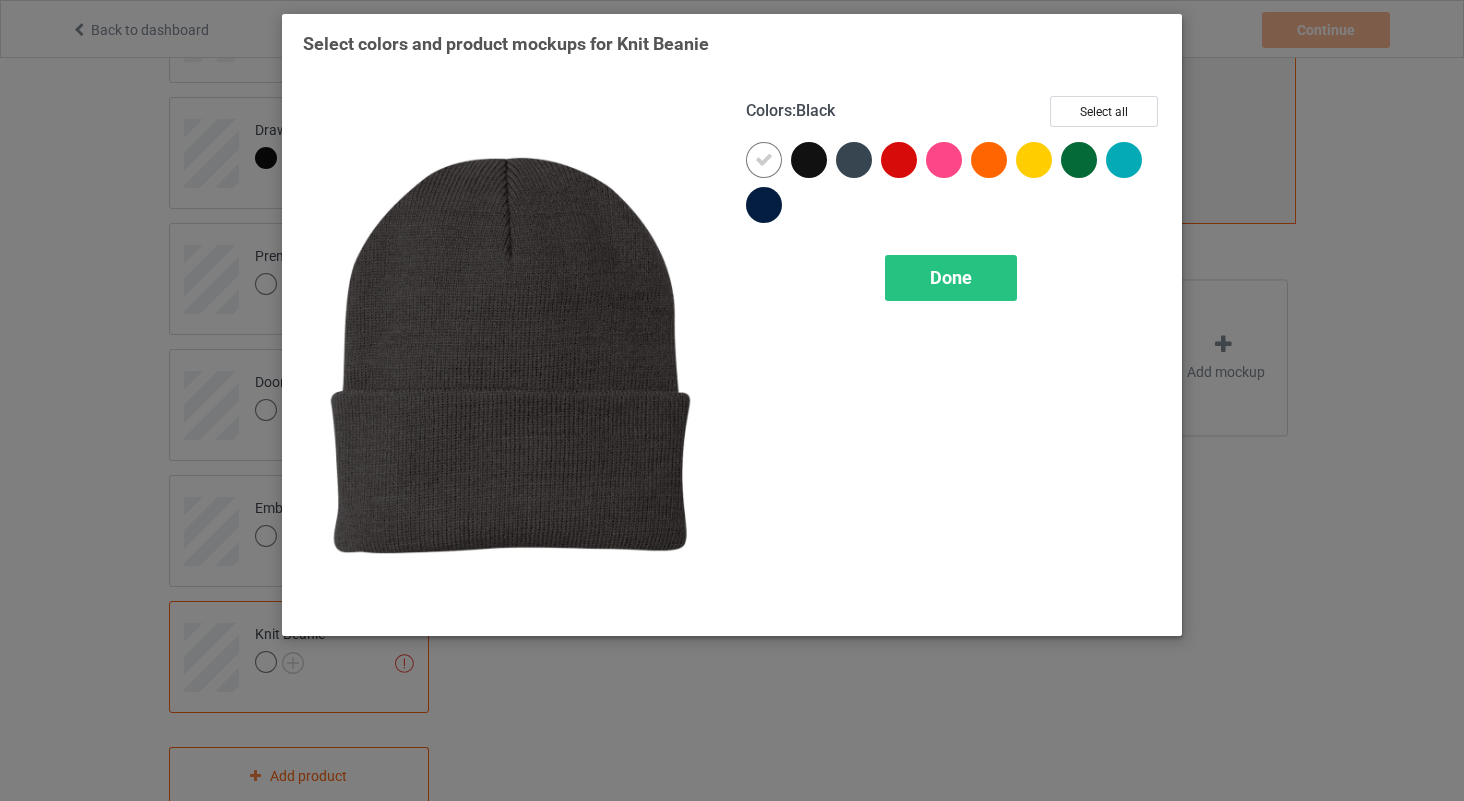 click at bounding box center (809, 160) 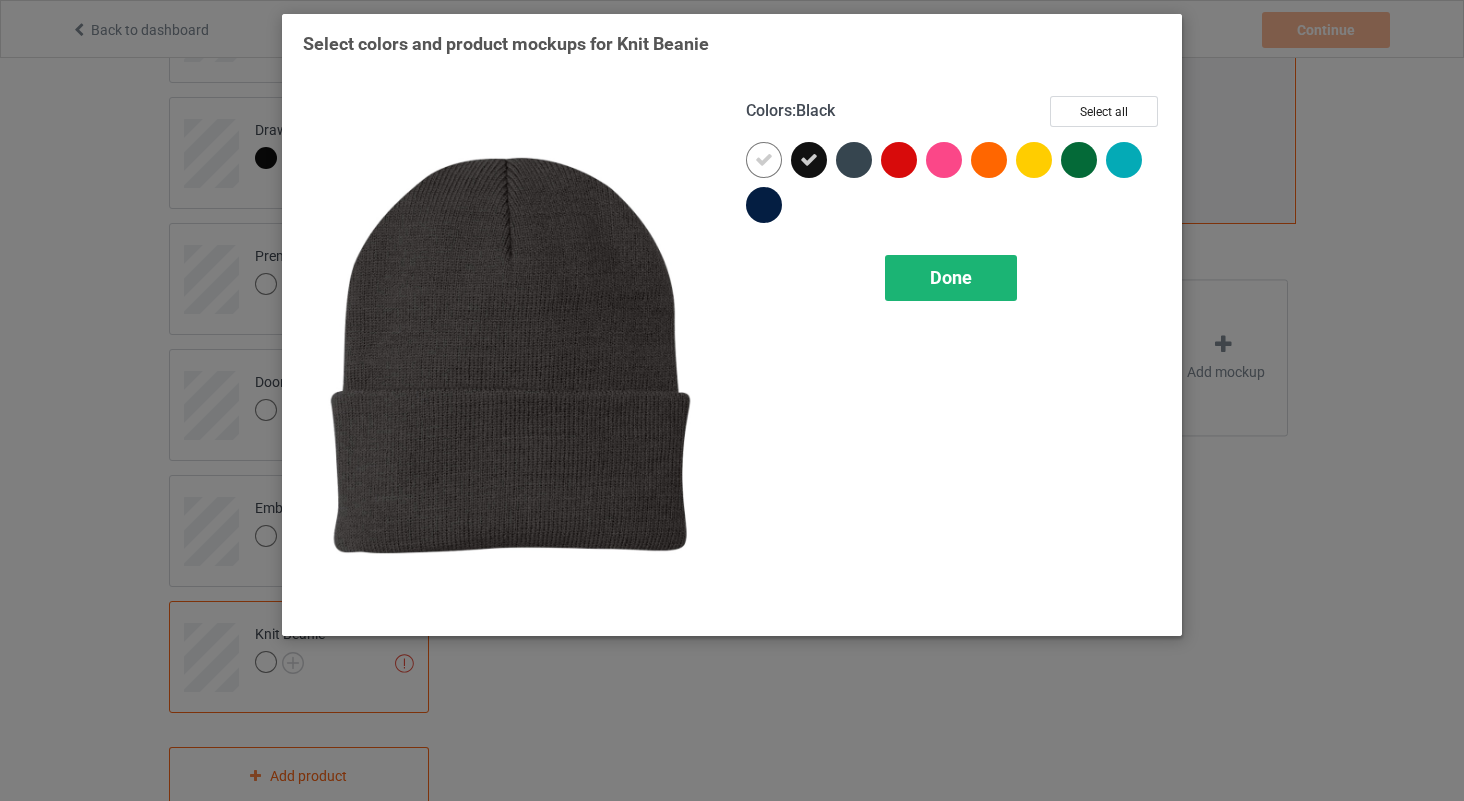click on "Done" at bounding box center [951, 277] 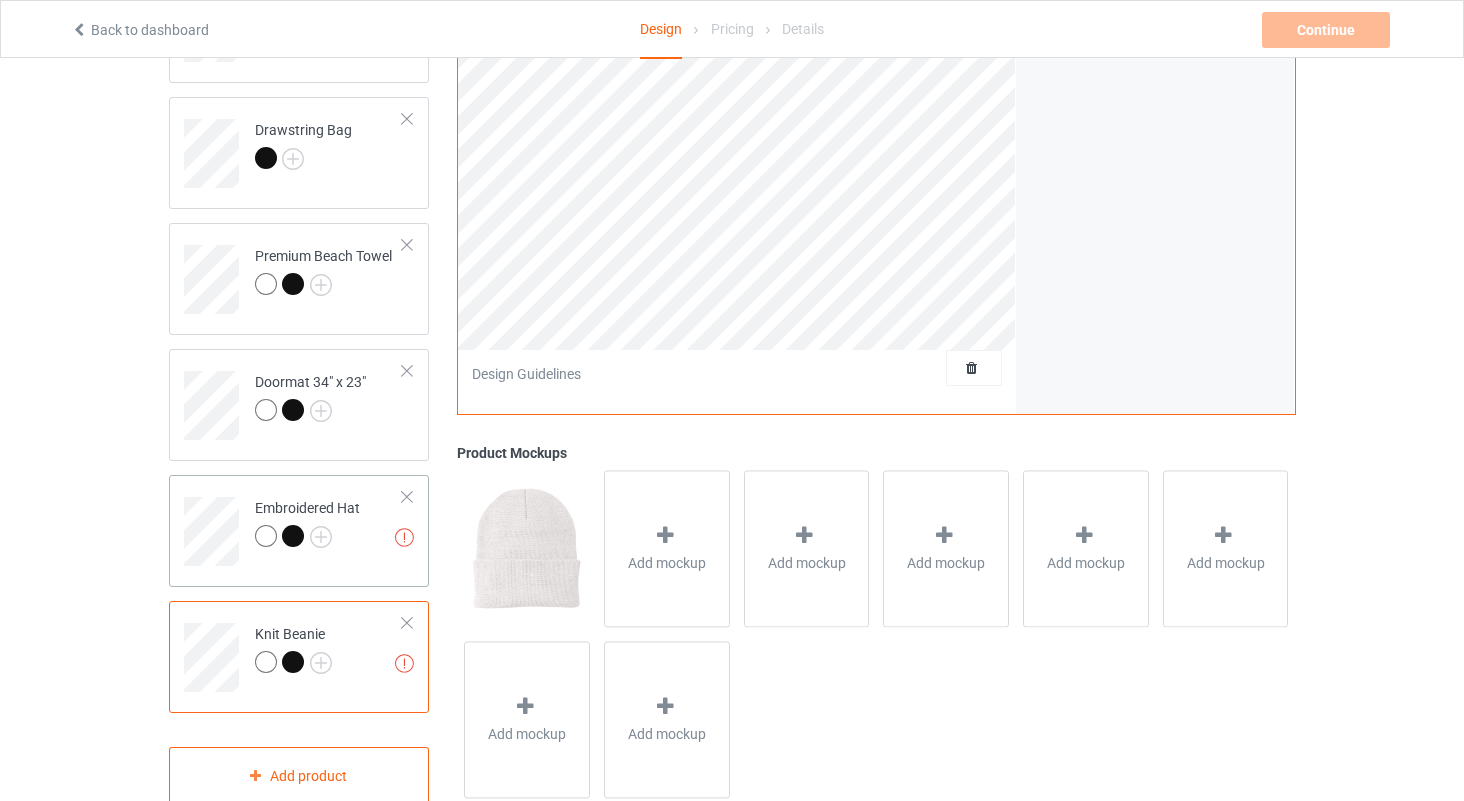 click on "Missing artworks Embroidered Hat" at bounding box center [329, 524] 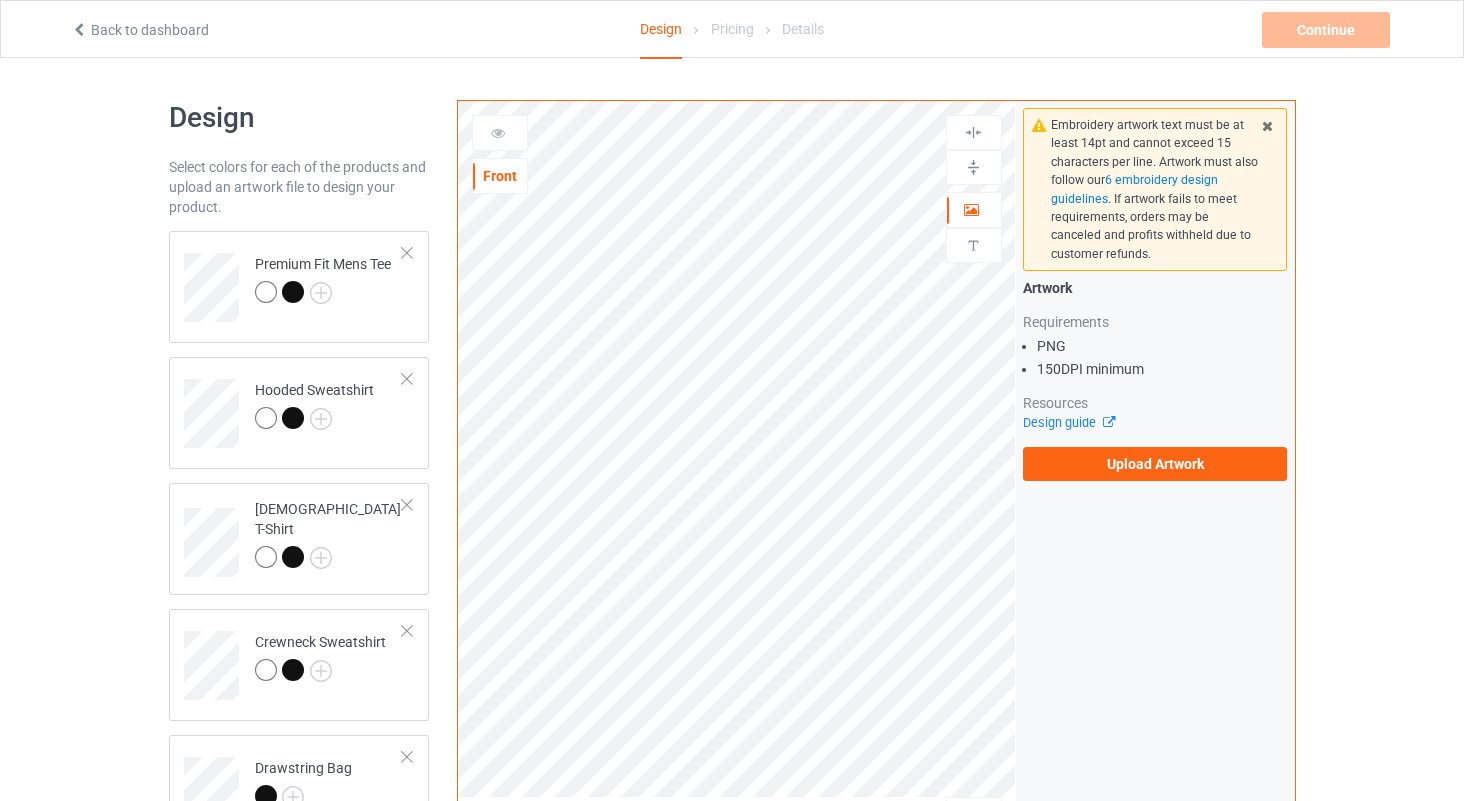 scroll, scrollTop: 0, scrollLeft: 0, axis: both 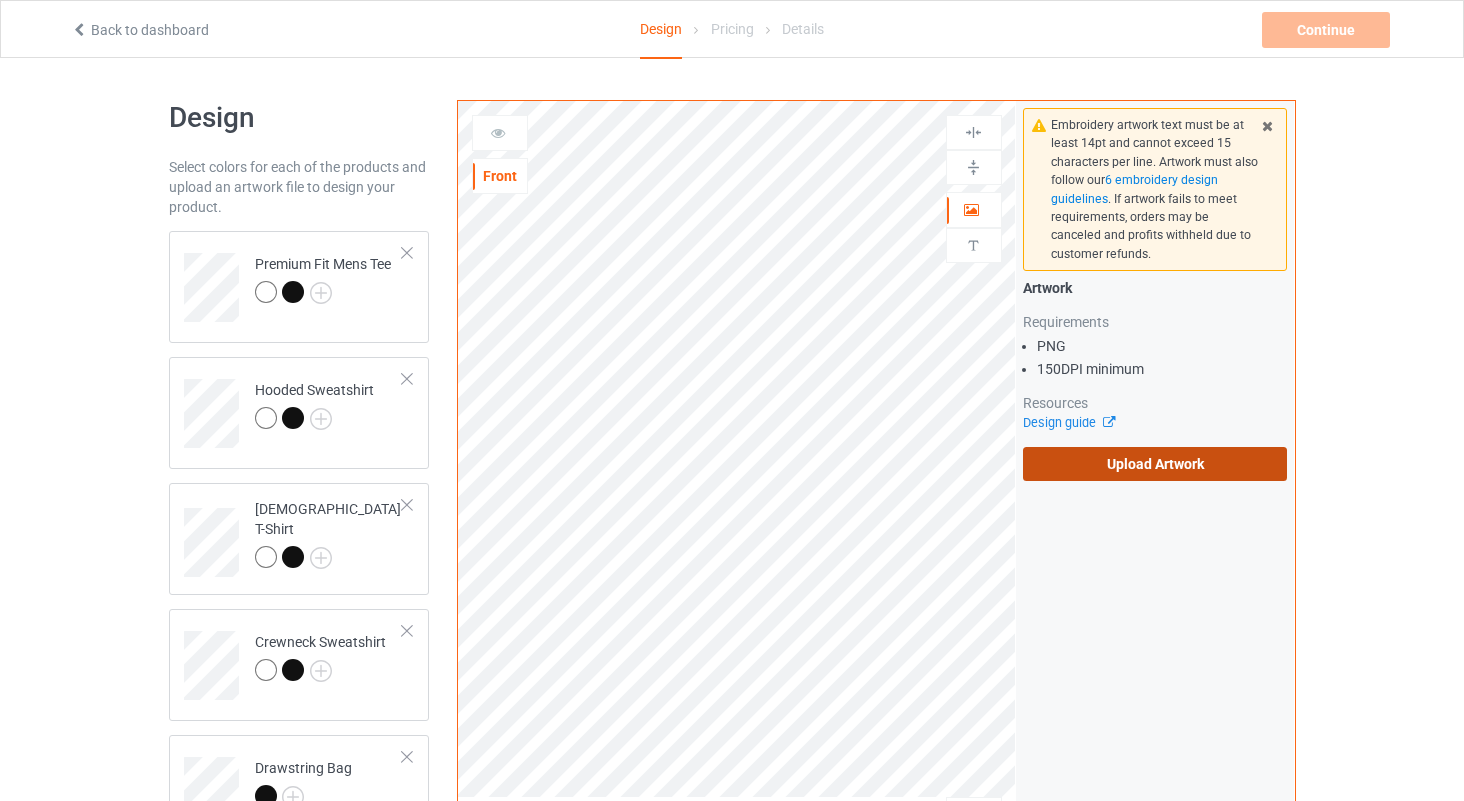 click on "Upload Artwork" at bounding box center (1155, 464) 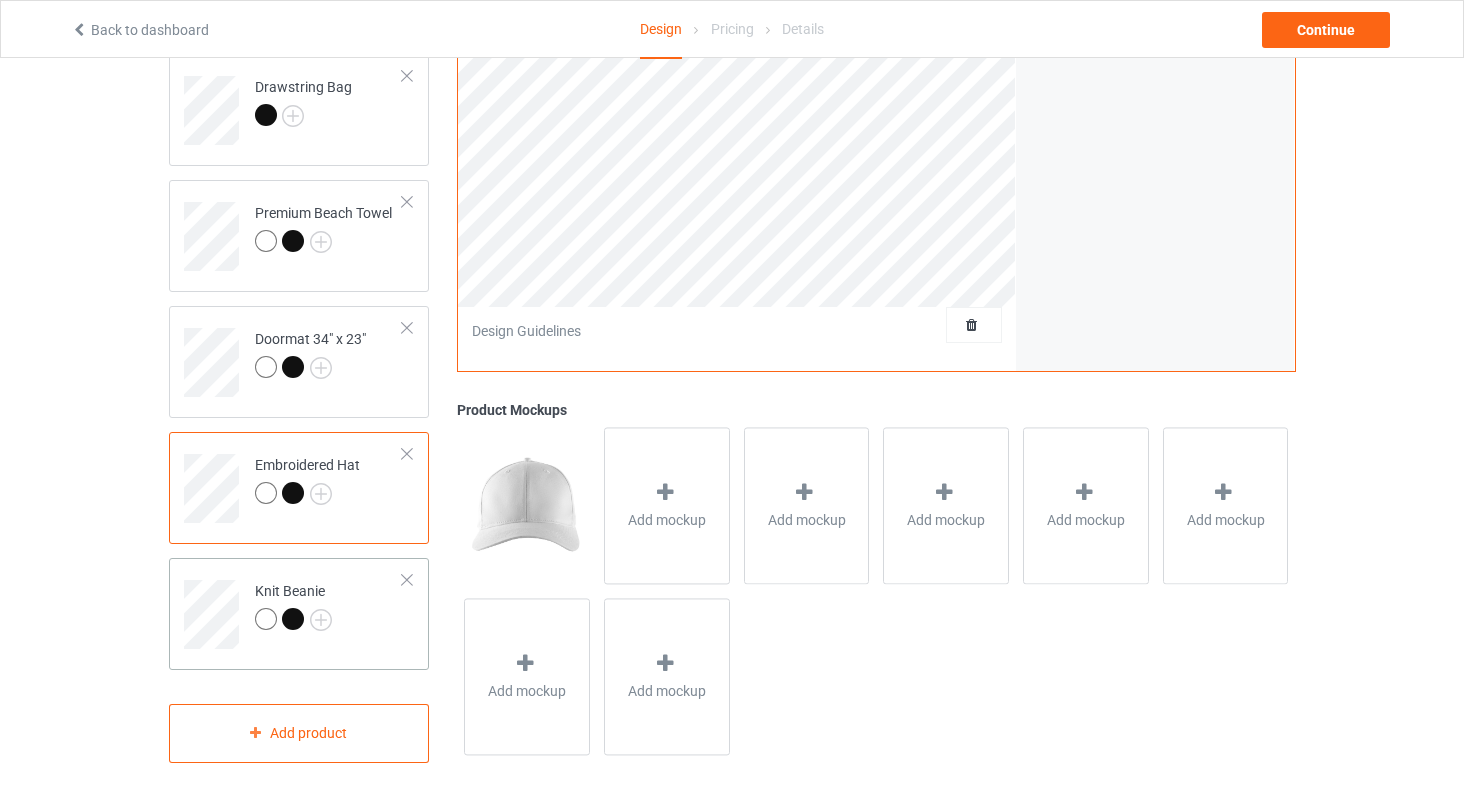 scroll, scrollTop: 680, scrollLeft: 0, axis: vertical 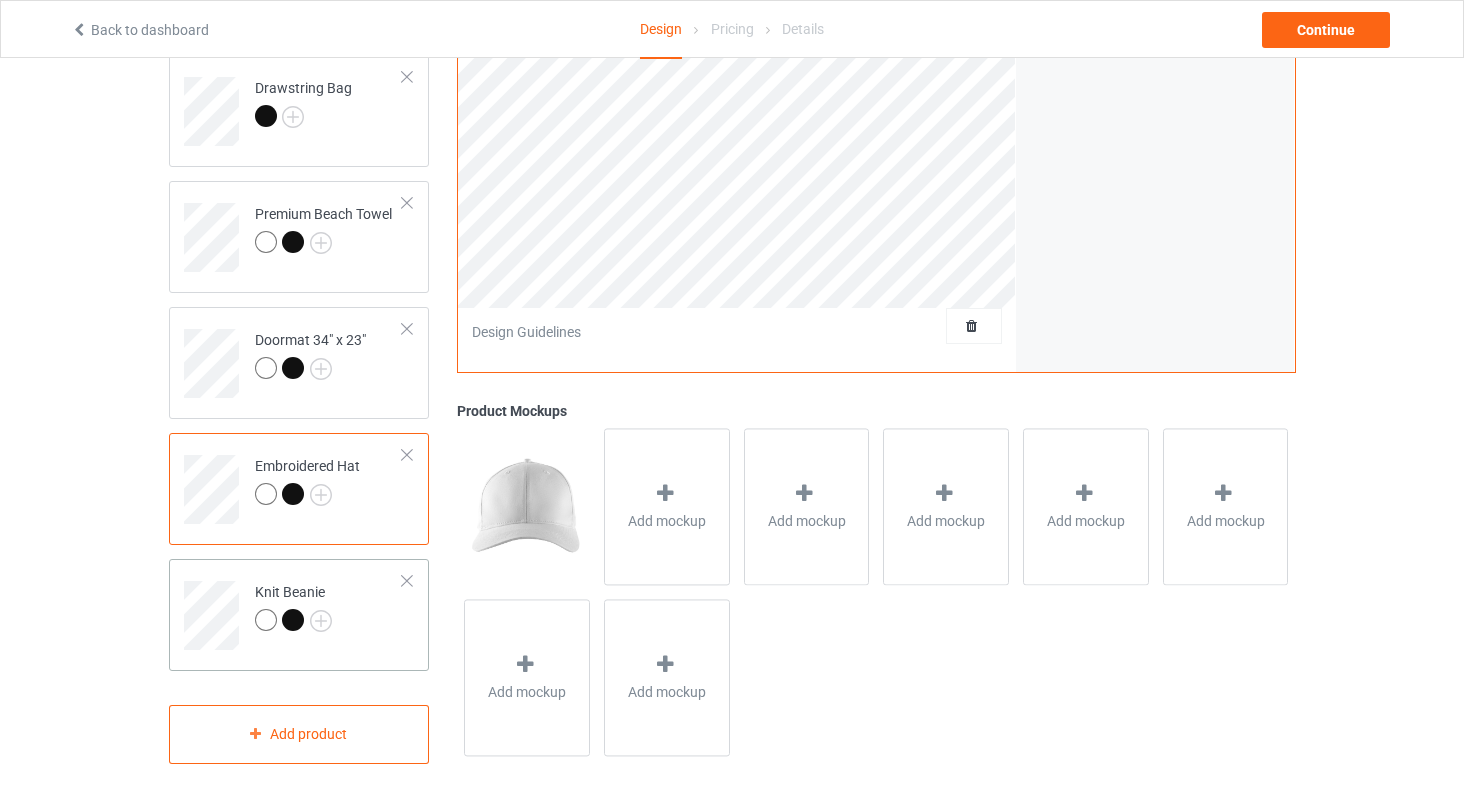 click on "Knit Beanie" at bounding box center [329, 608] 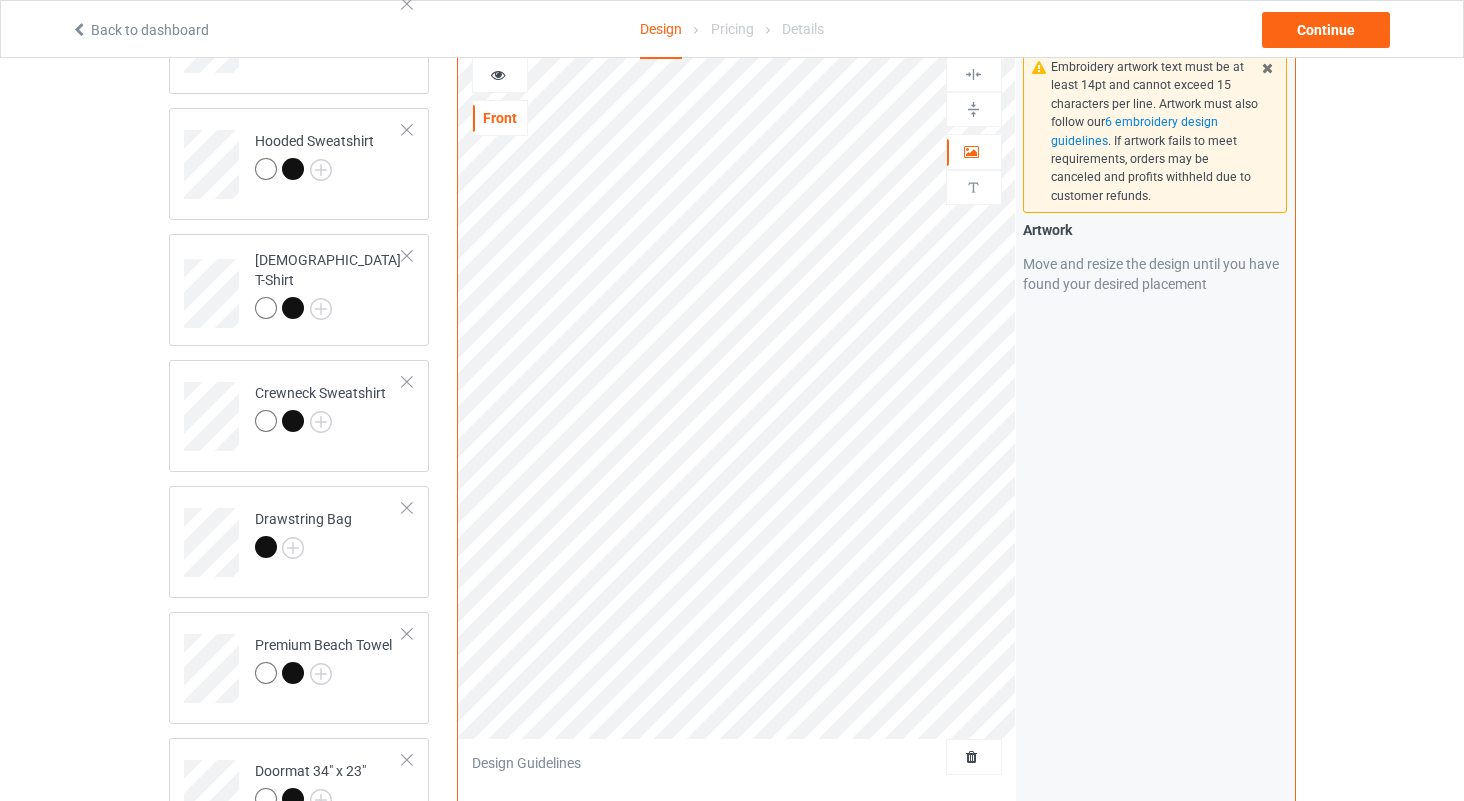 scroll, scrollTop: 243, scrollLeft: 0, axis: vertical 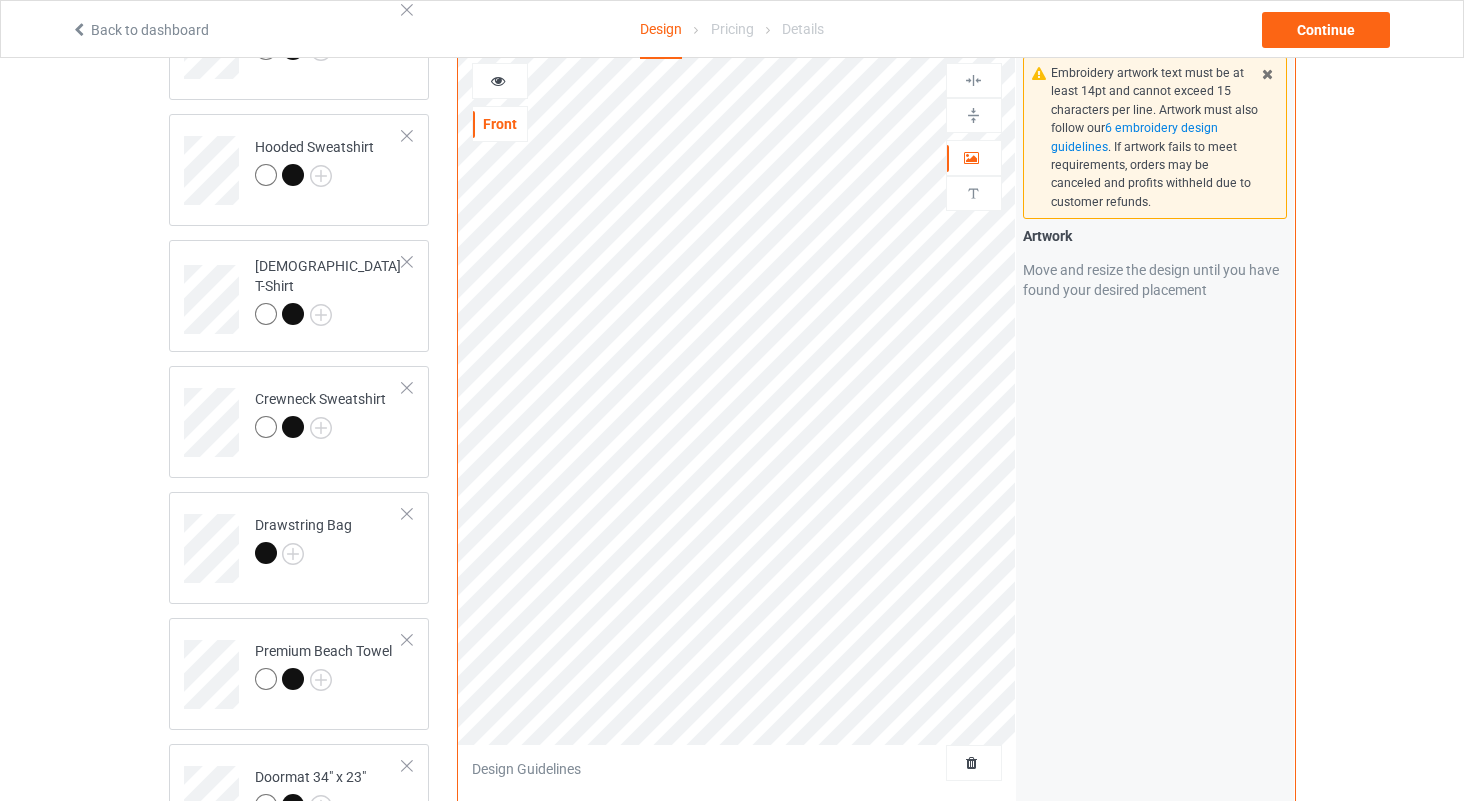 click at bounding box center [500, 81] 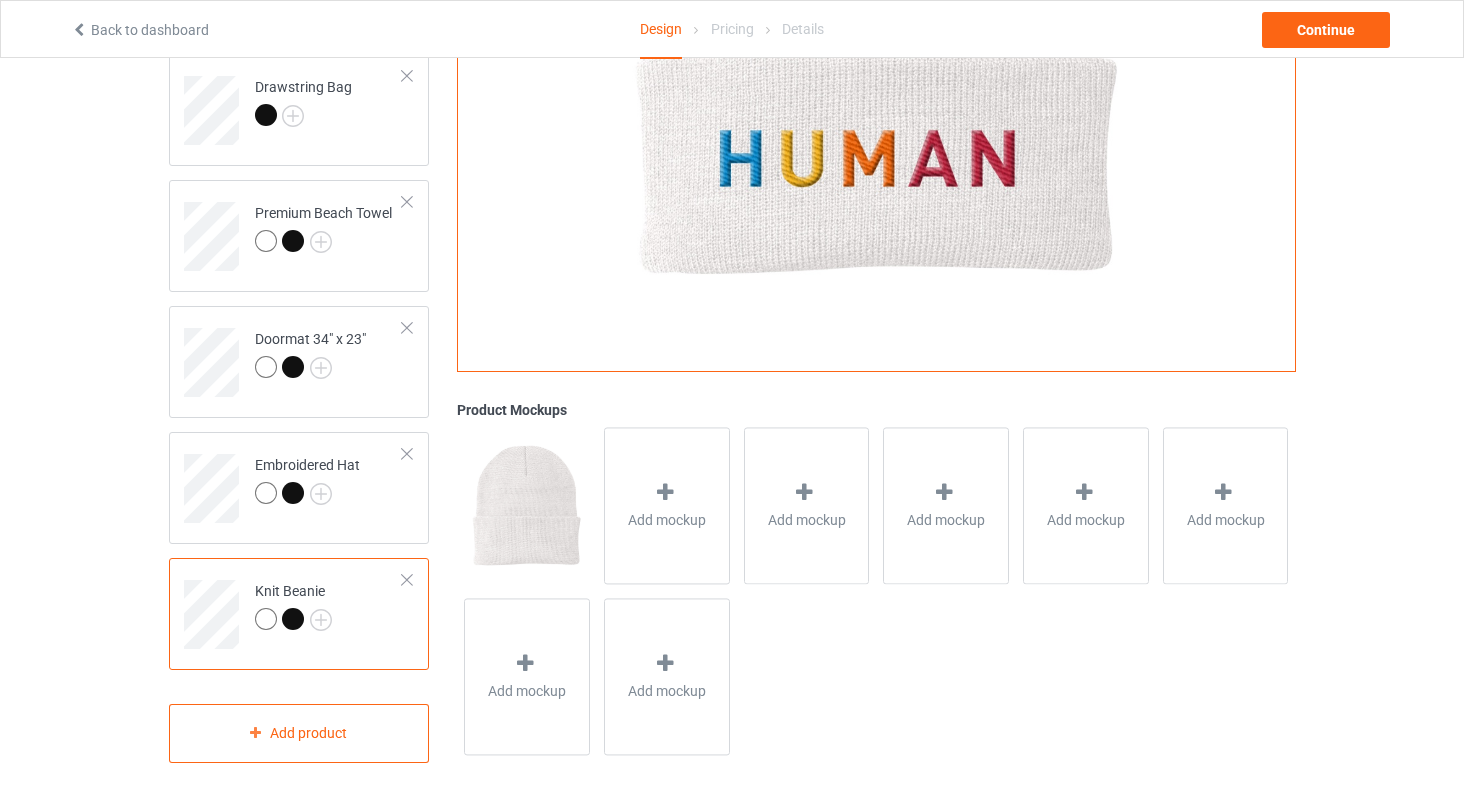 scroll, scrollTop: 680, scrollLeft: 0, axis: vertical 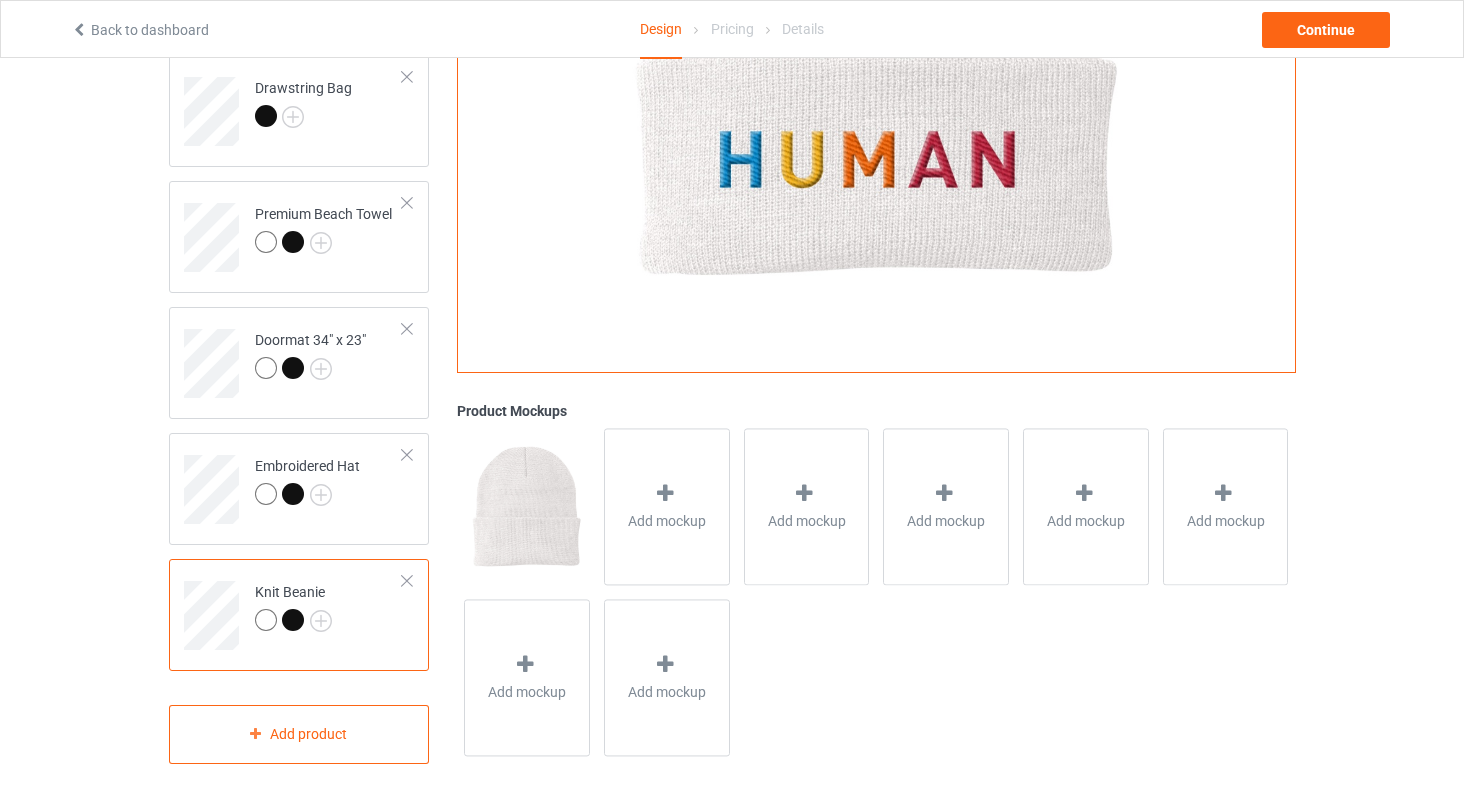 click at bounding box center [293, 620] 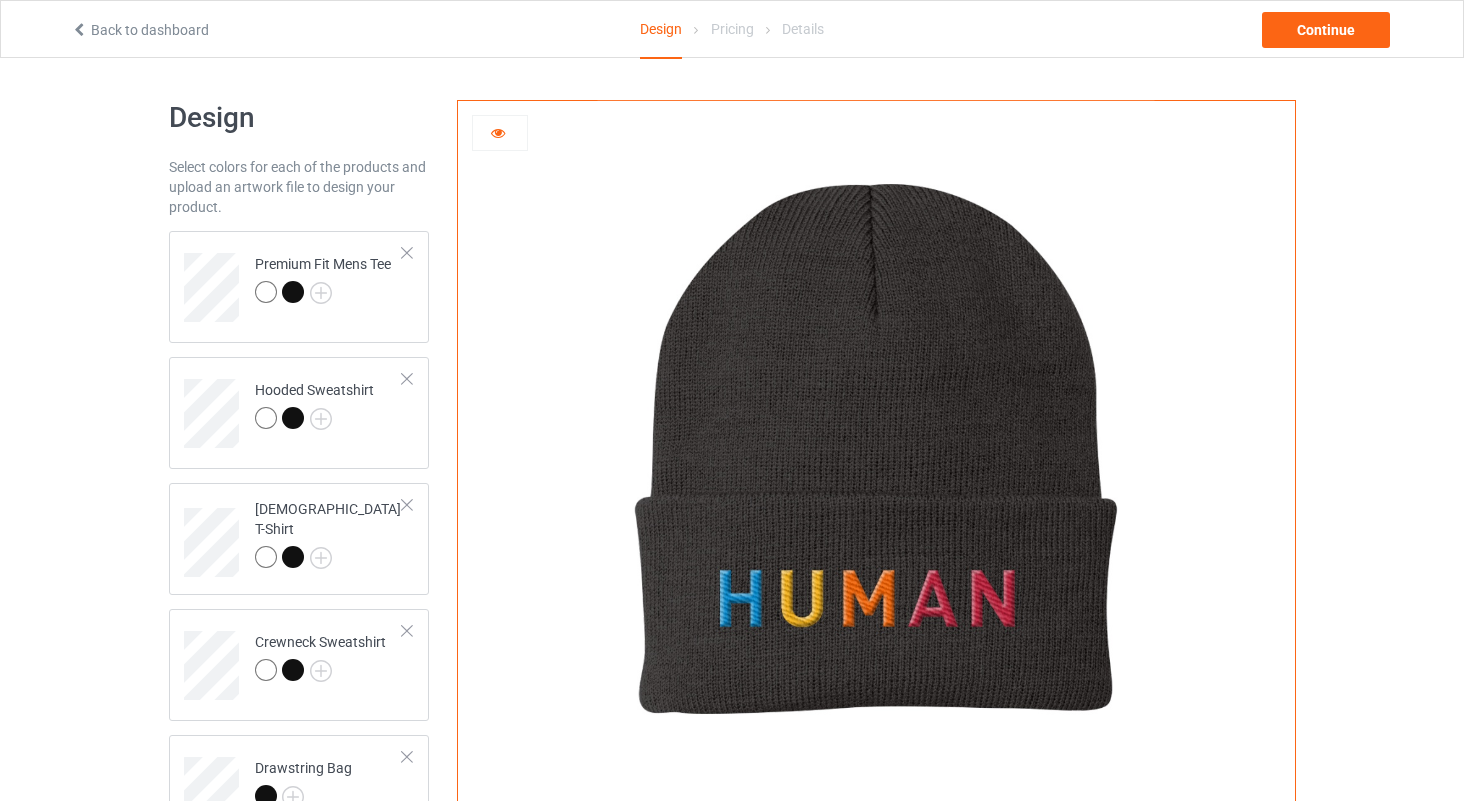 scroll, scrollTop: 0, scrollLeft: 0, axis: both 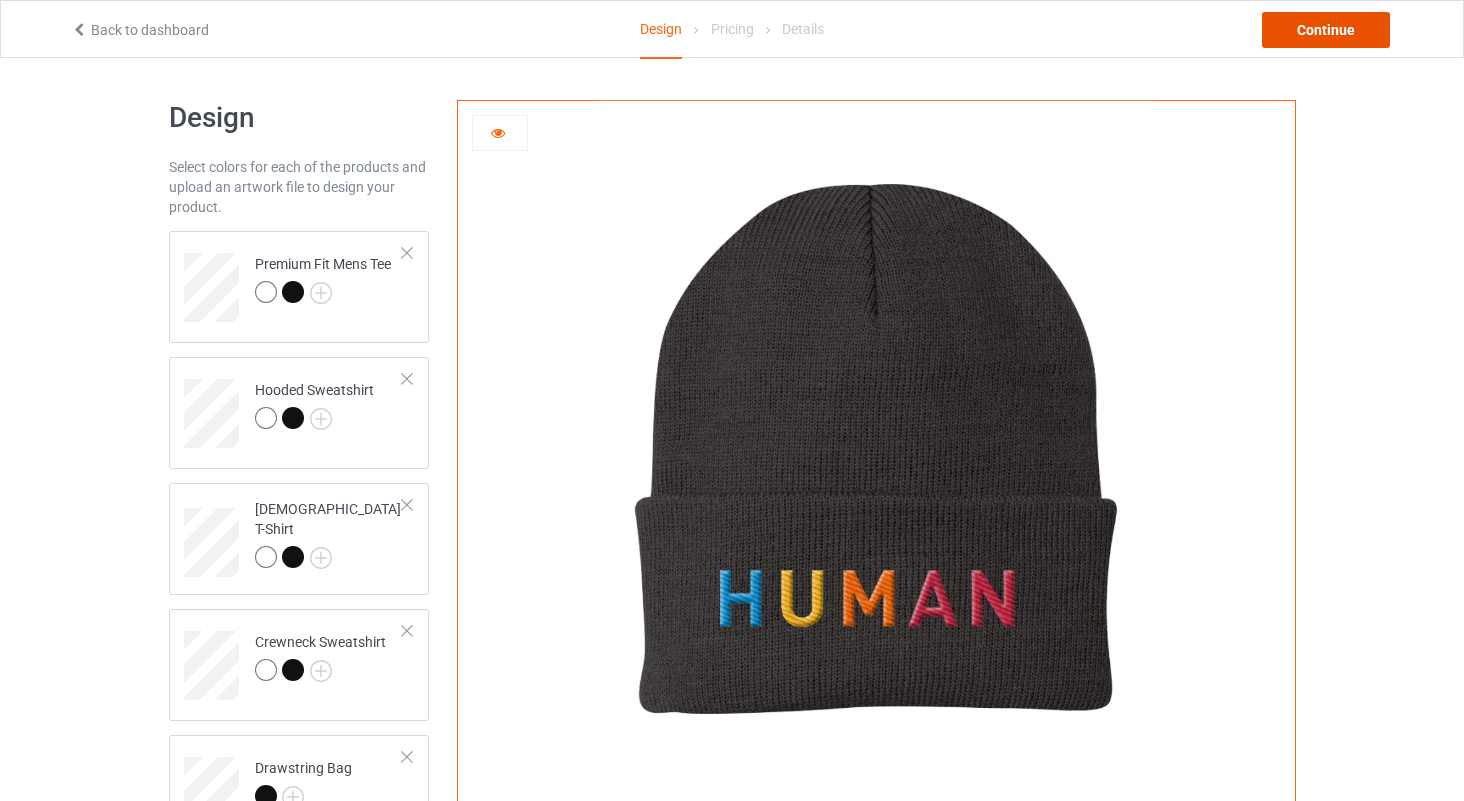 click on "Continue" at bounding box center (1326, 30) 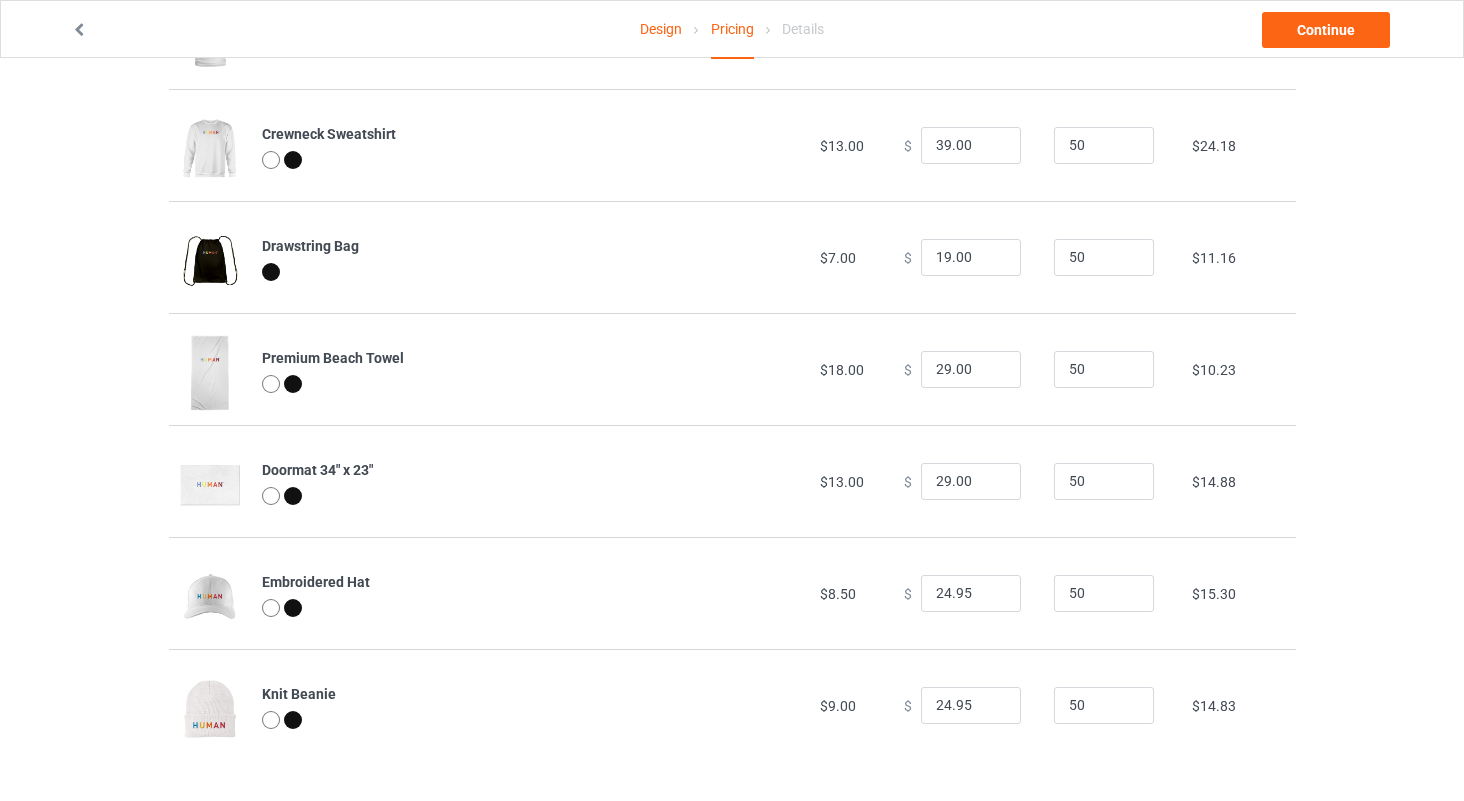 scroll, scrollTop: 574, scrollLeft: 0, axis: vertical 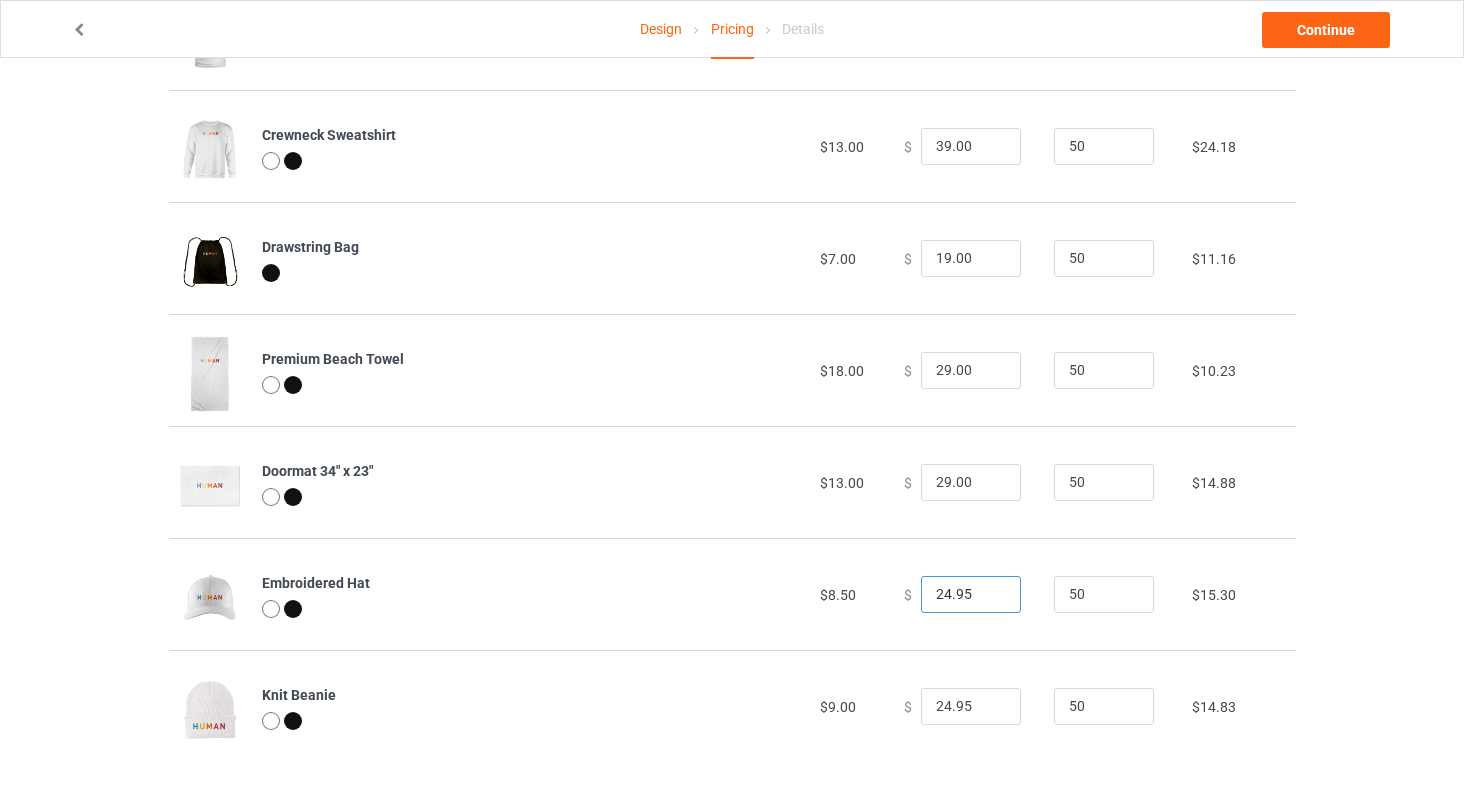 drag, startPoint x: 958, startPoint y: 591, endPoint x: 903, endPoint y: 589, distance: 55.03635 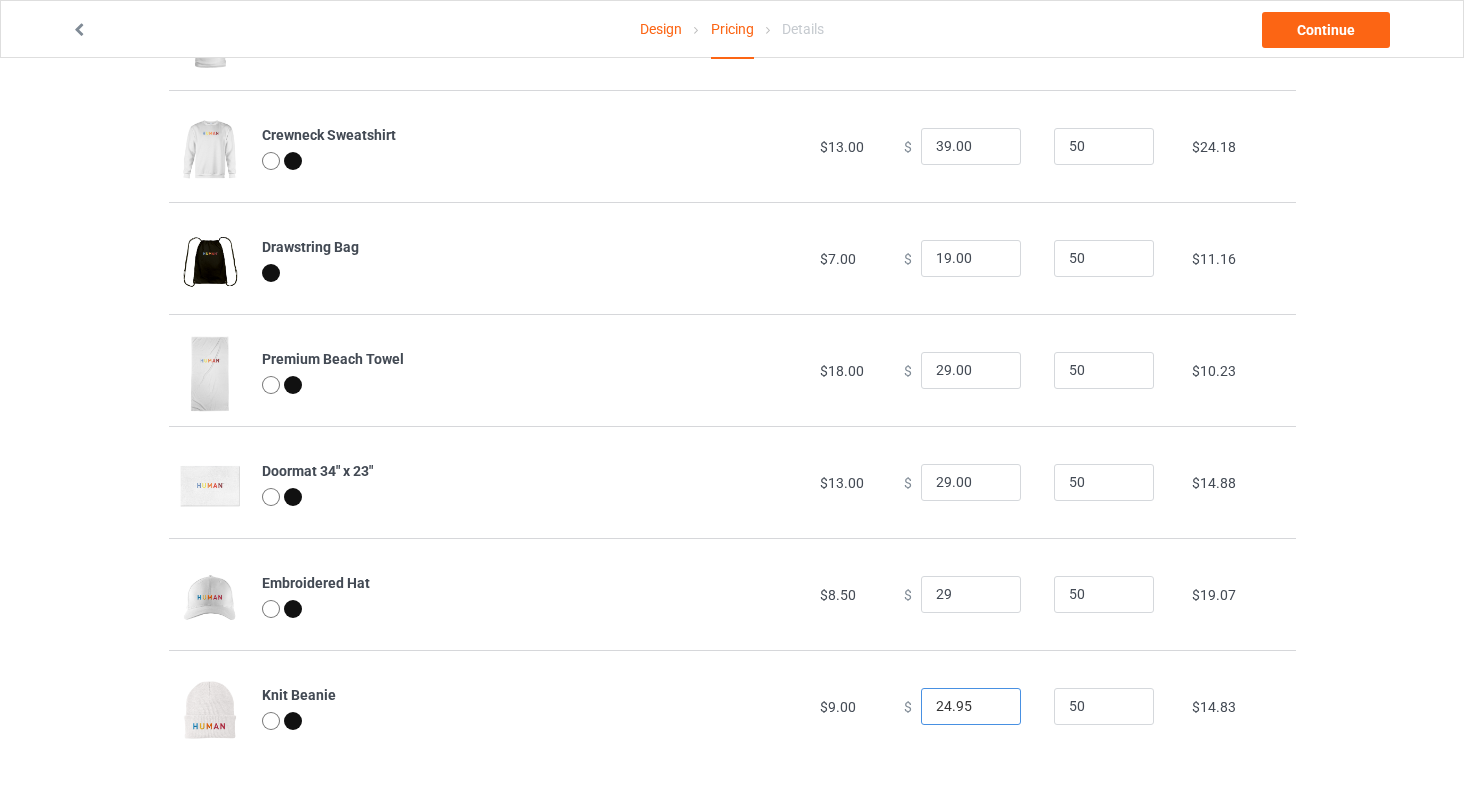 type on "29.00" 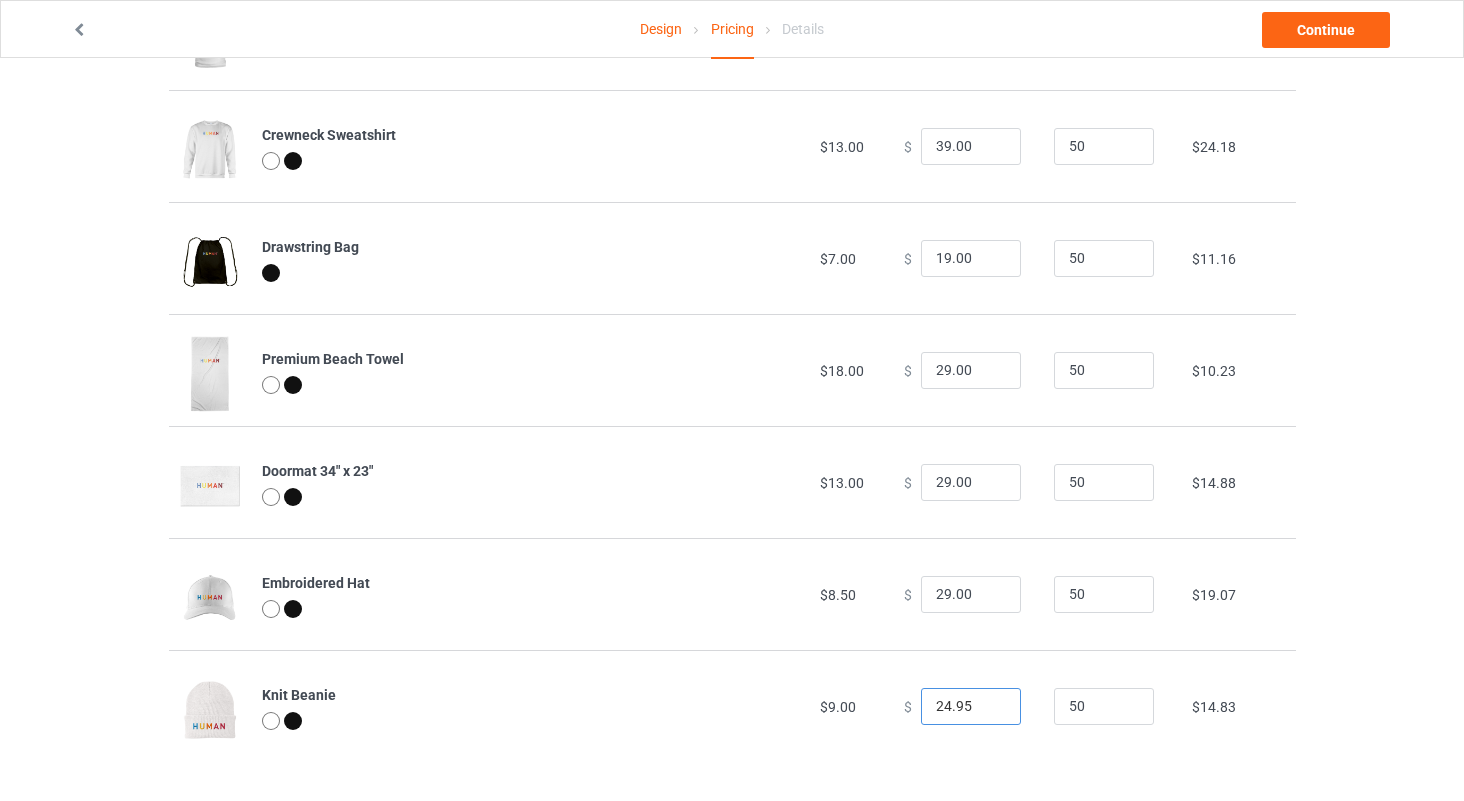 drag, startPoint x: 969, startPoint y: 702, endPoint x: 892, endPoint y: 692, distance: 77.64664 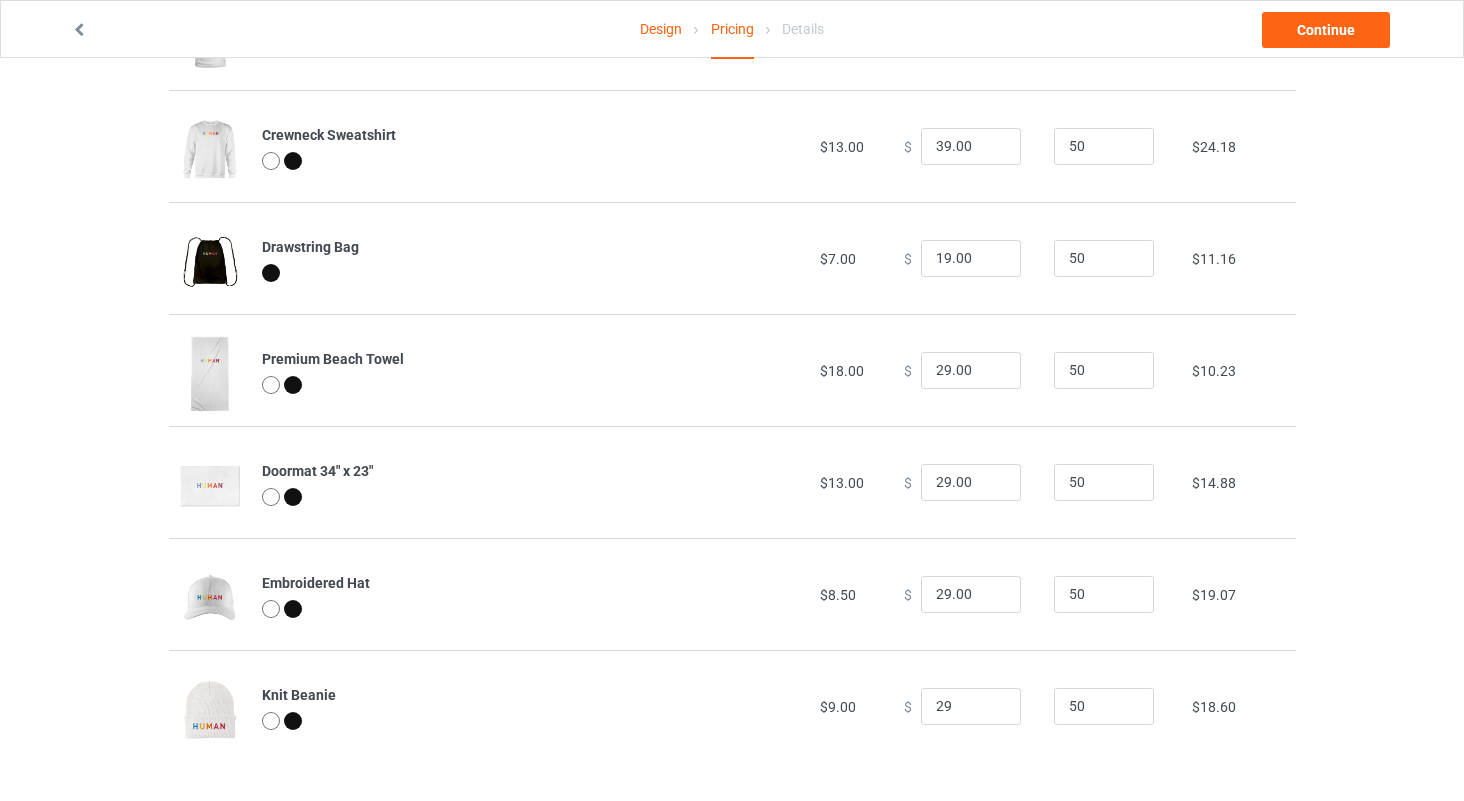 type on "29.00" 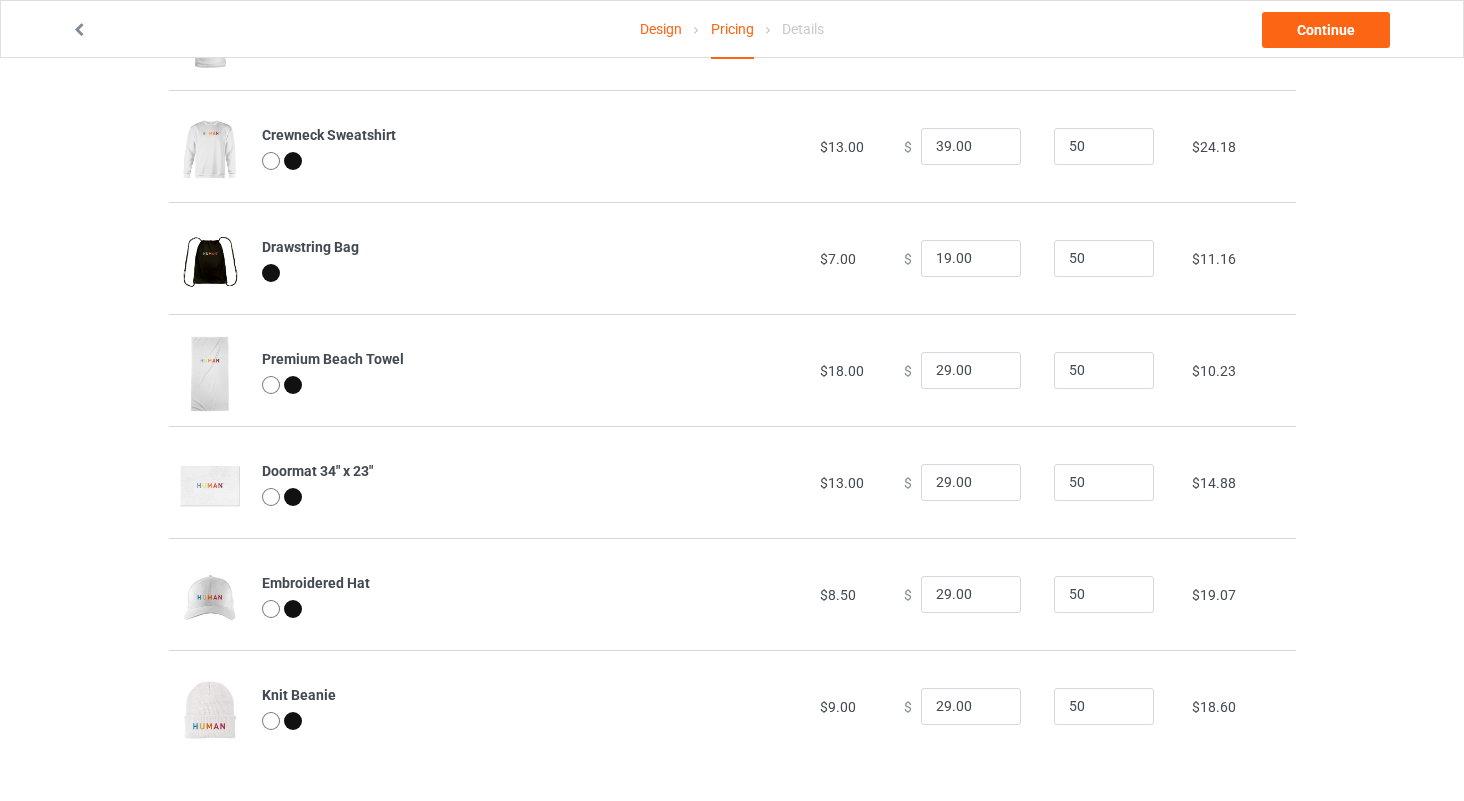 click on "Embroidered Hat" at bounding box center (530, 583) 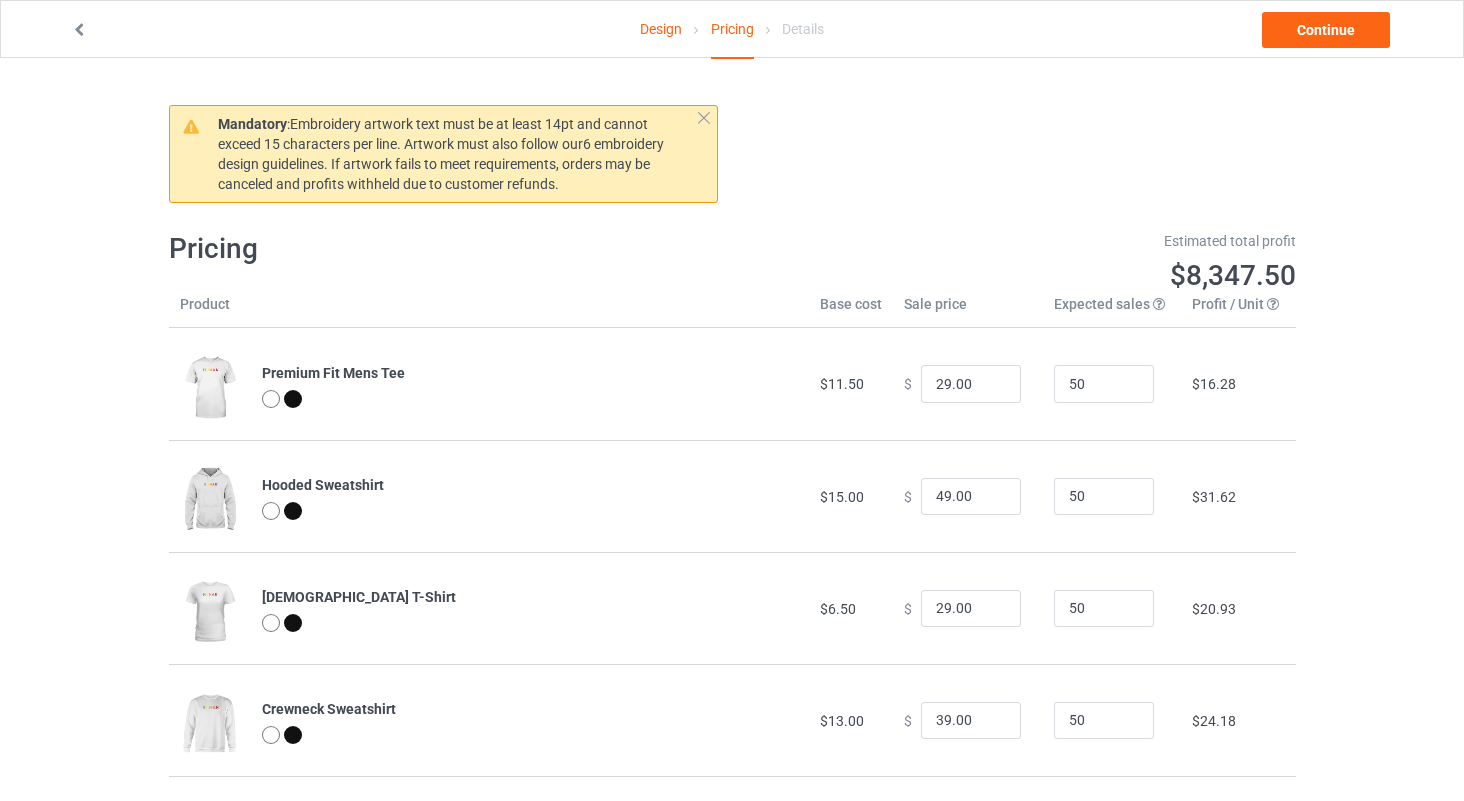 scroll, scrollTop: 0, scrollLeft: 0, axis: both 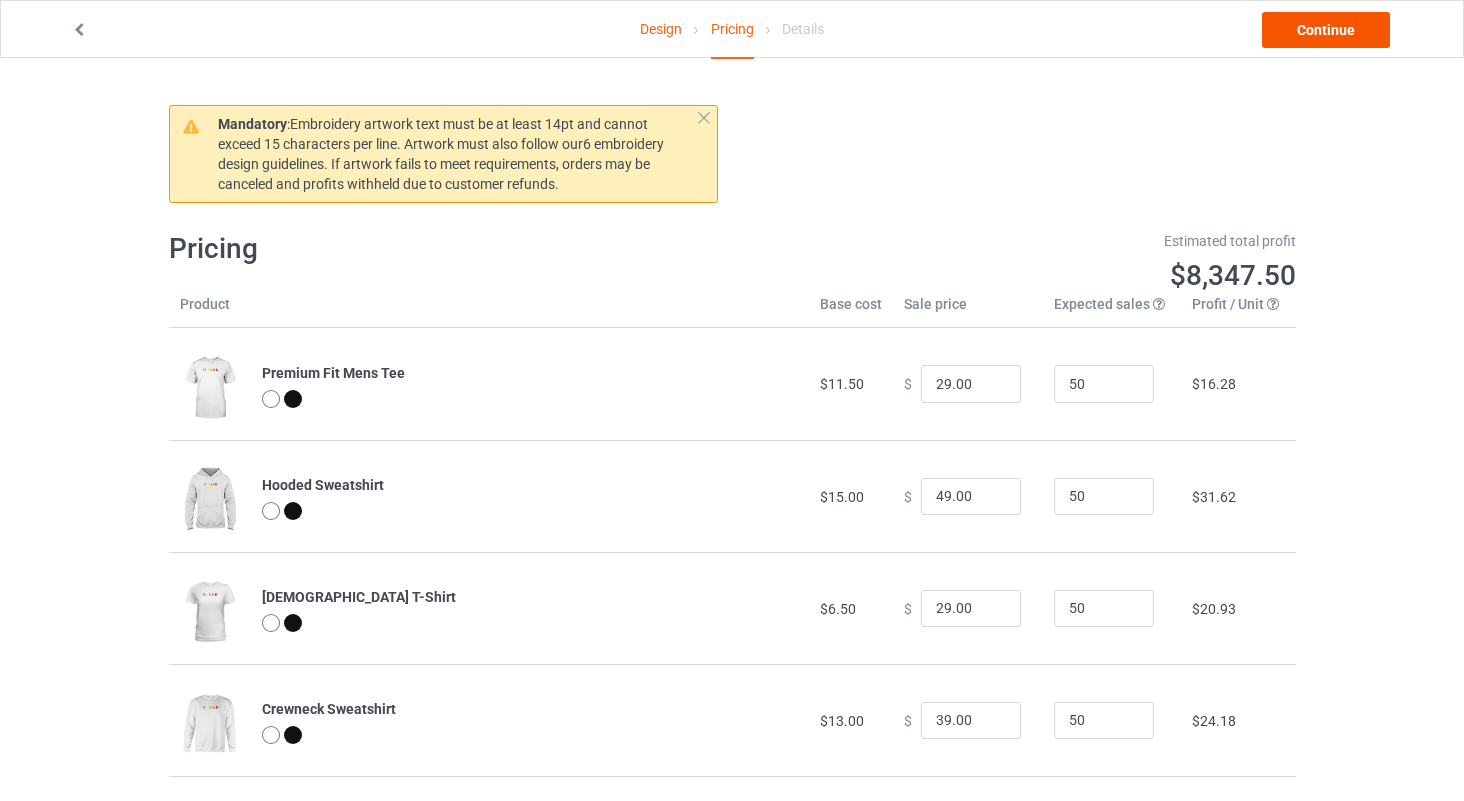 click on "Continue" at bounding box center [1326, 30] 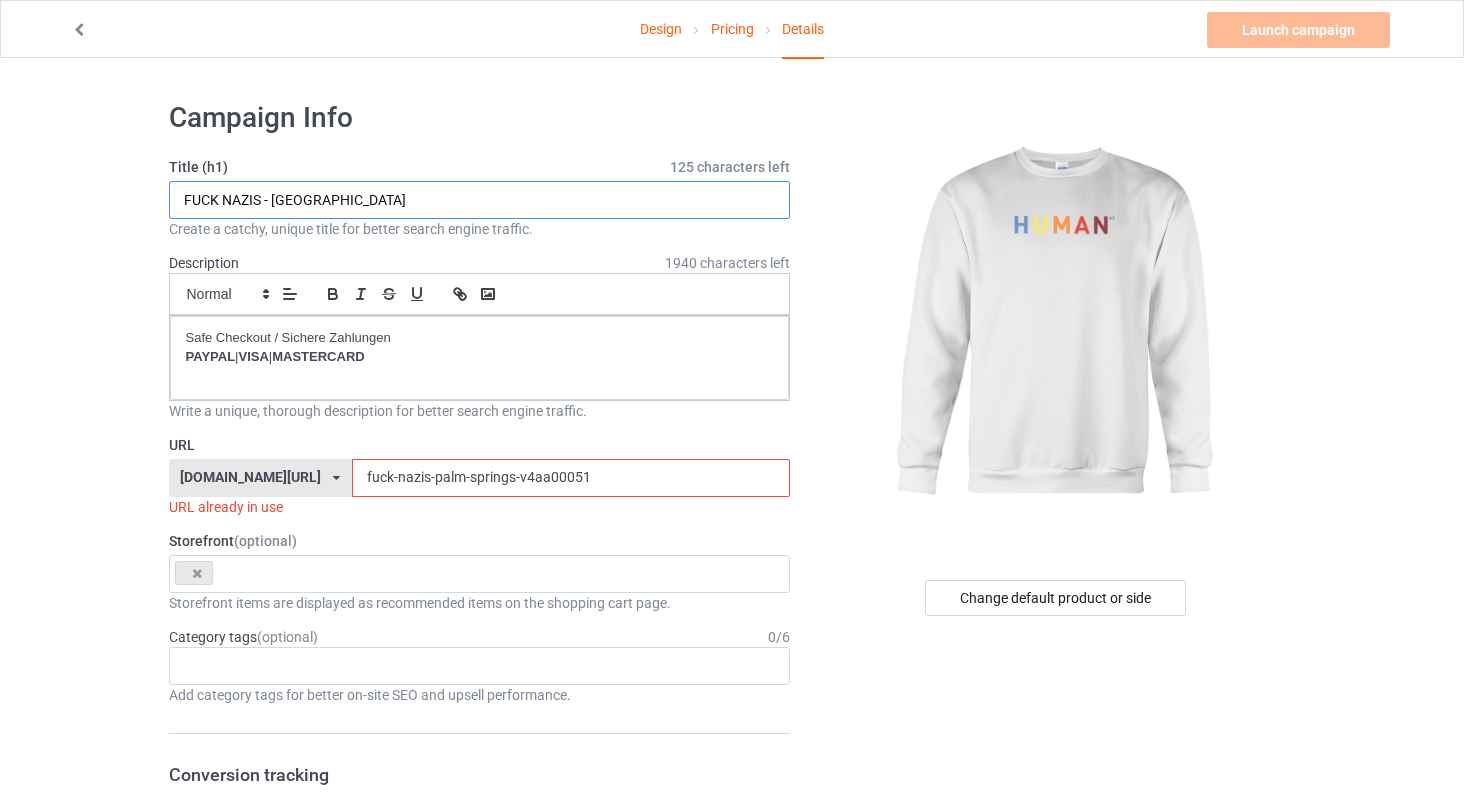 drag, startPoint x: 388, startPoint y: 196, endPoint x: 174, endPoint y: 181, distance: 214.52505 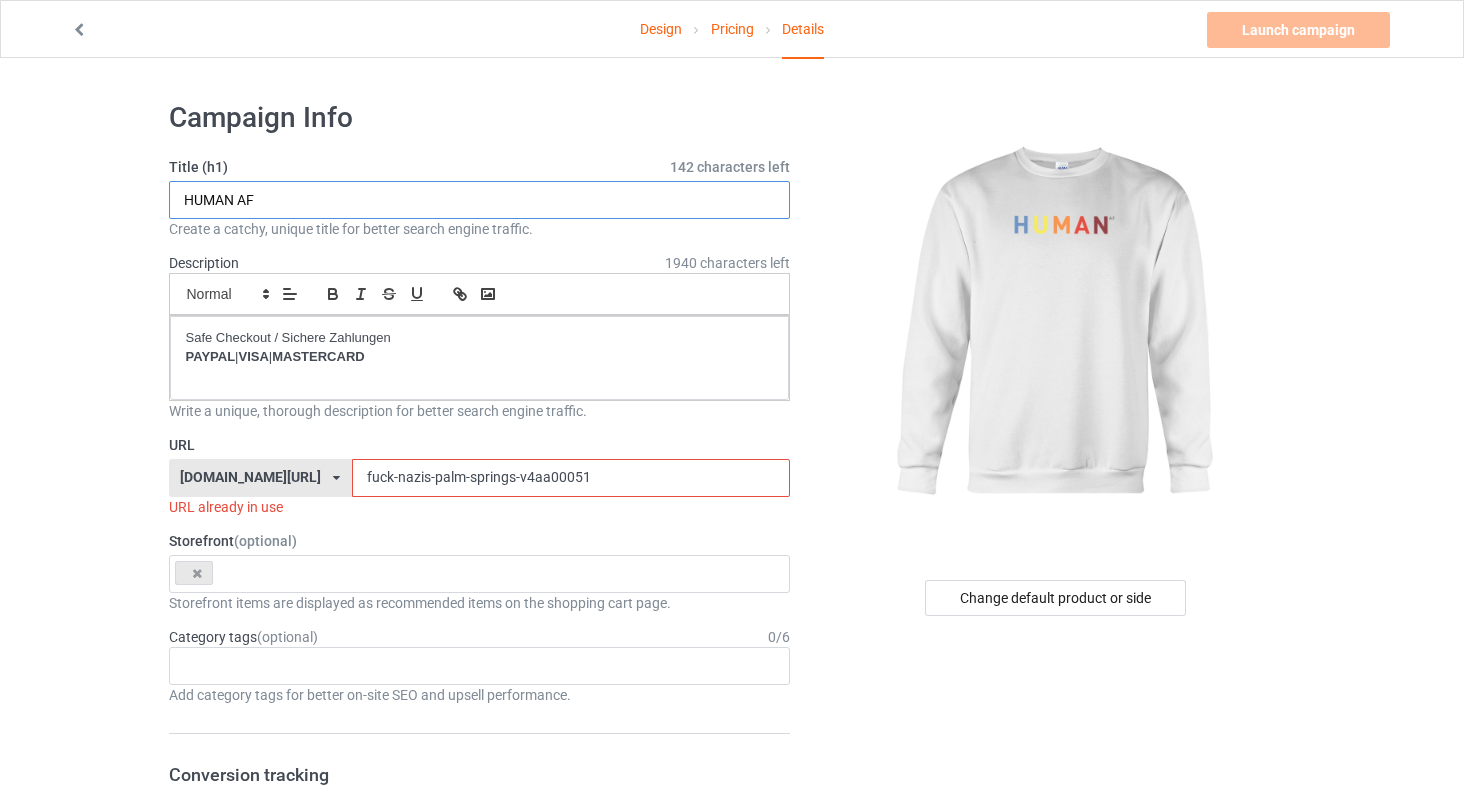 type on "HUMAN AF" 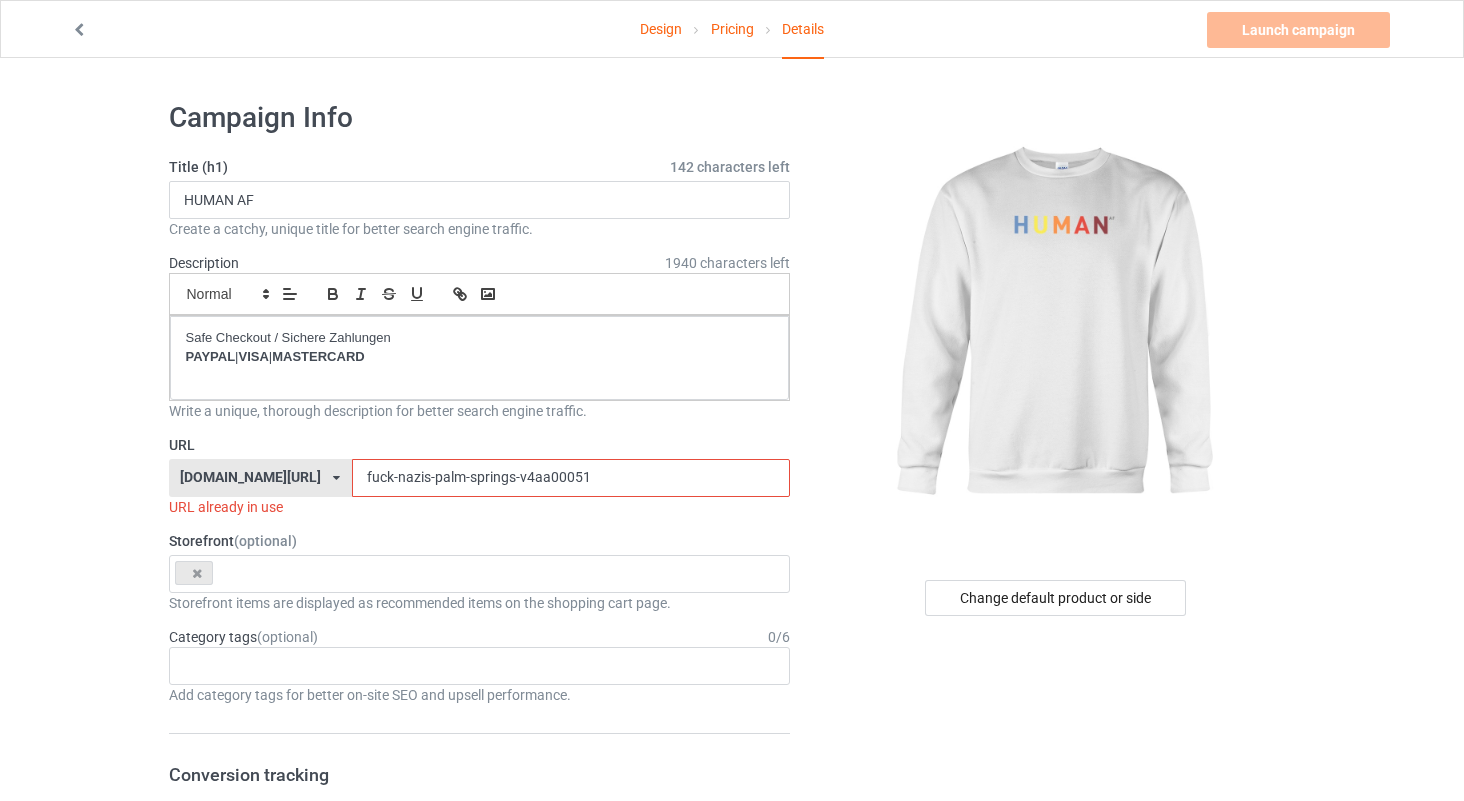 drag, startPoint x: 528, startPoint y: 470, endPoint x: 298, endPoint y: 433, distance: 232.95708 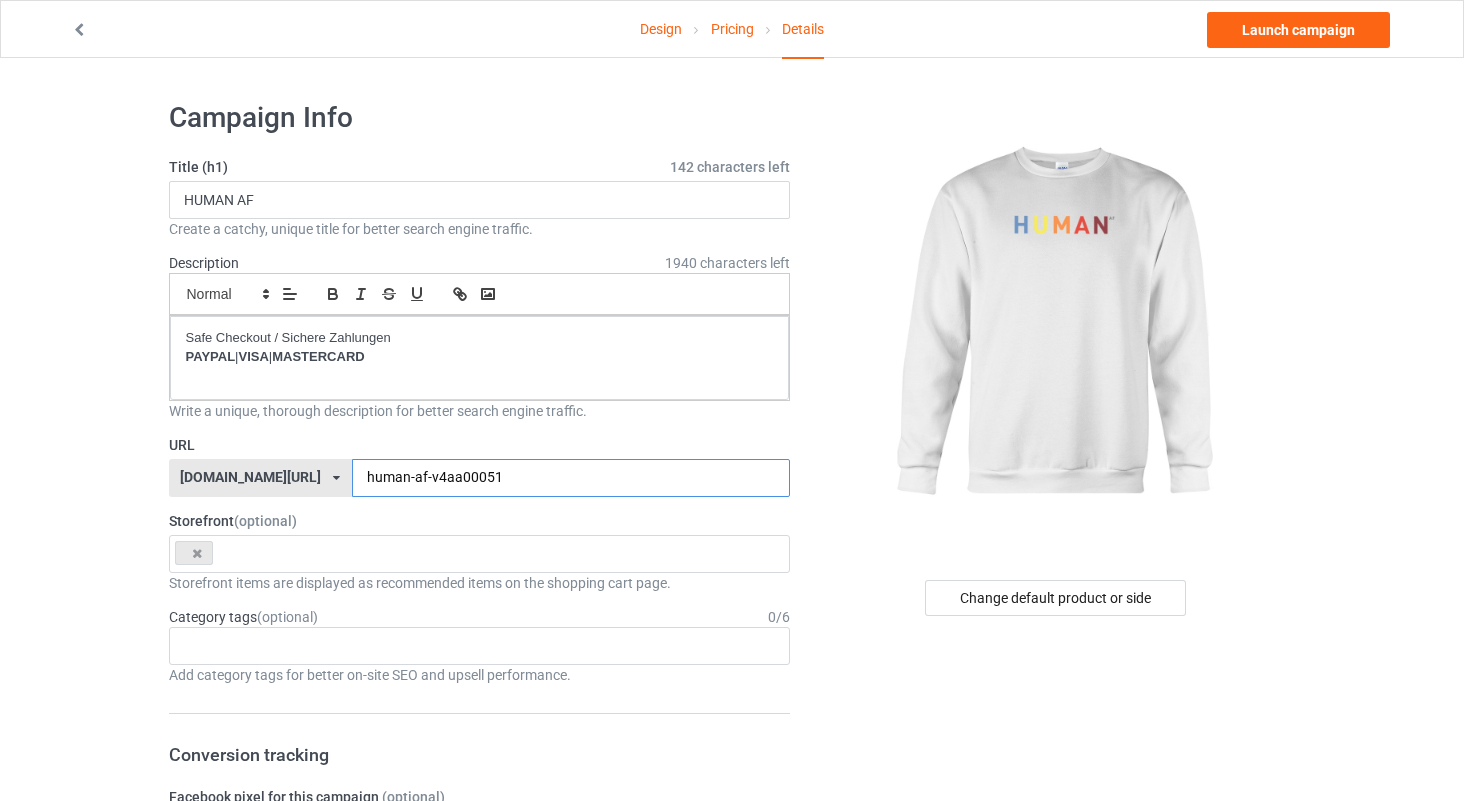 click on "human-af-v4aa00051" at bounding box center [571, 478] 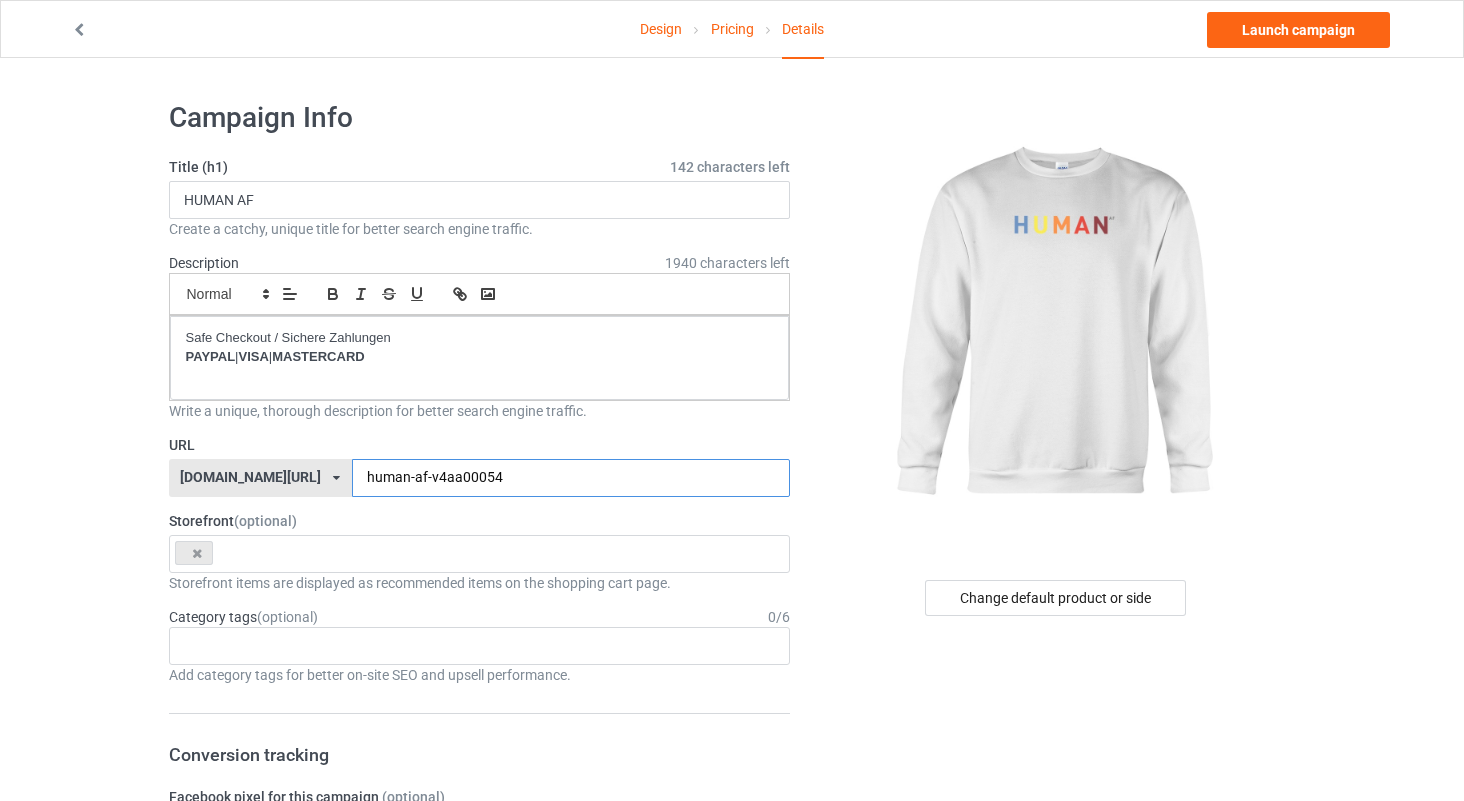 type on "human-af-v4aa00054" 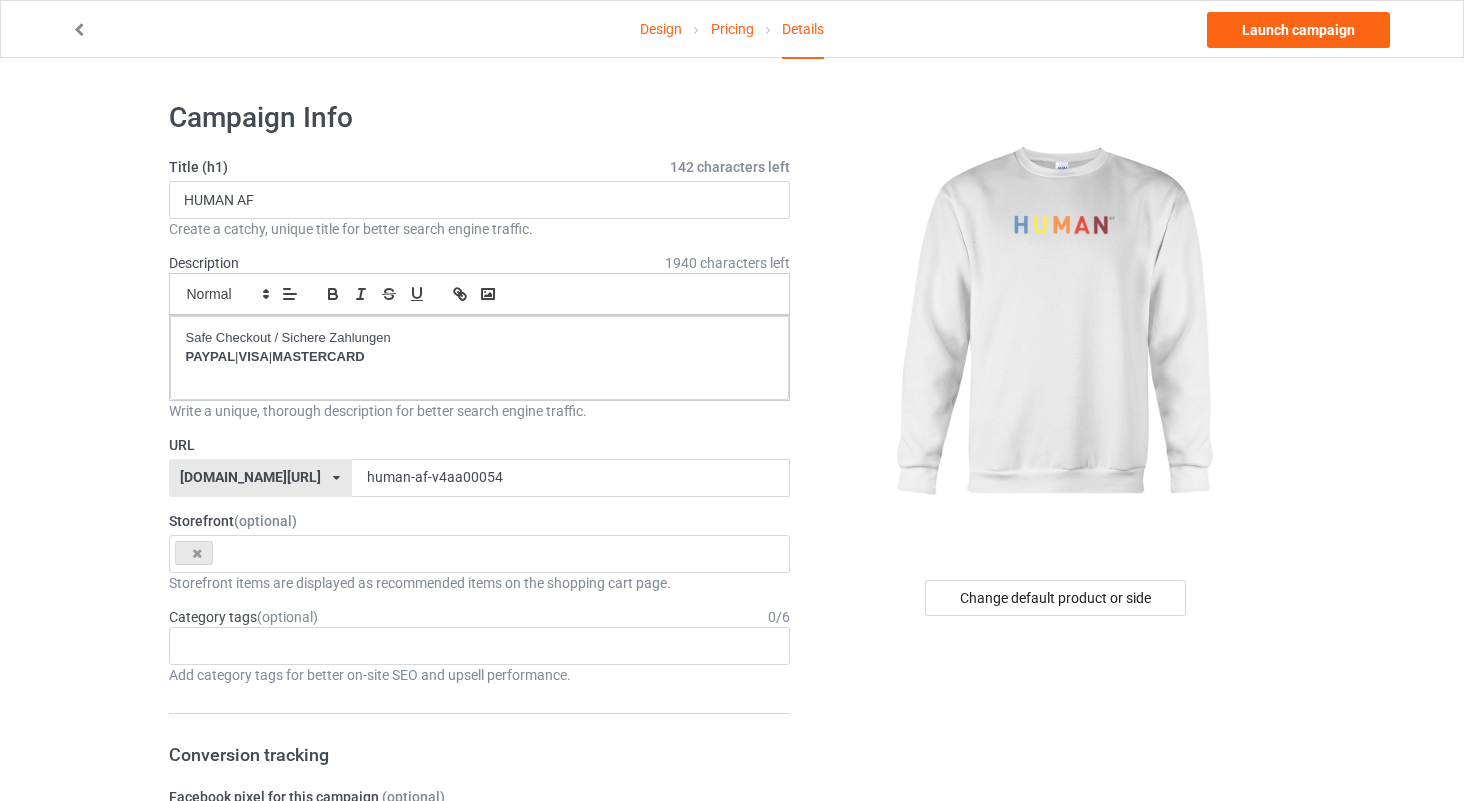 click at bounding box center (1056, 325) 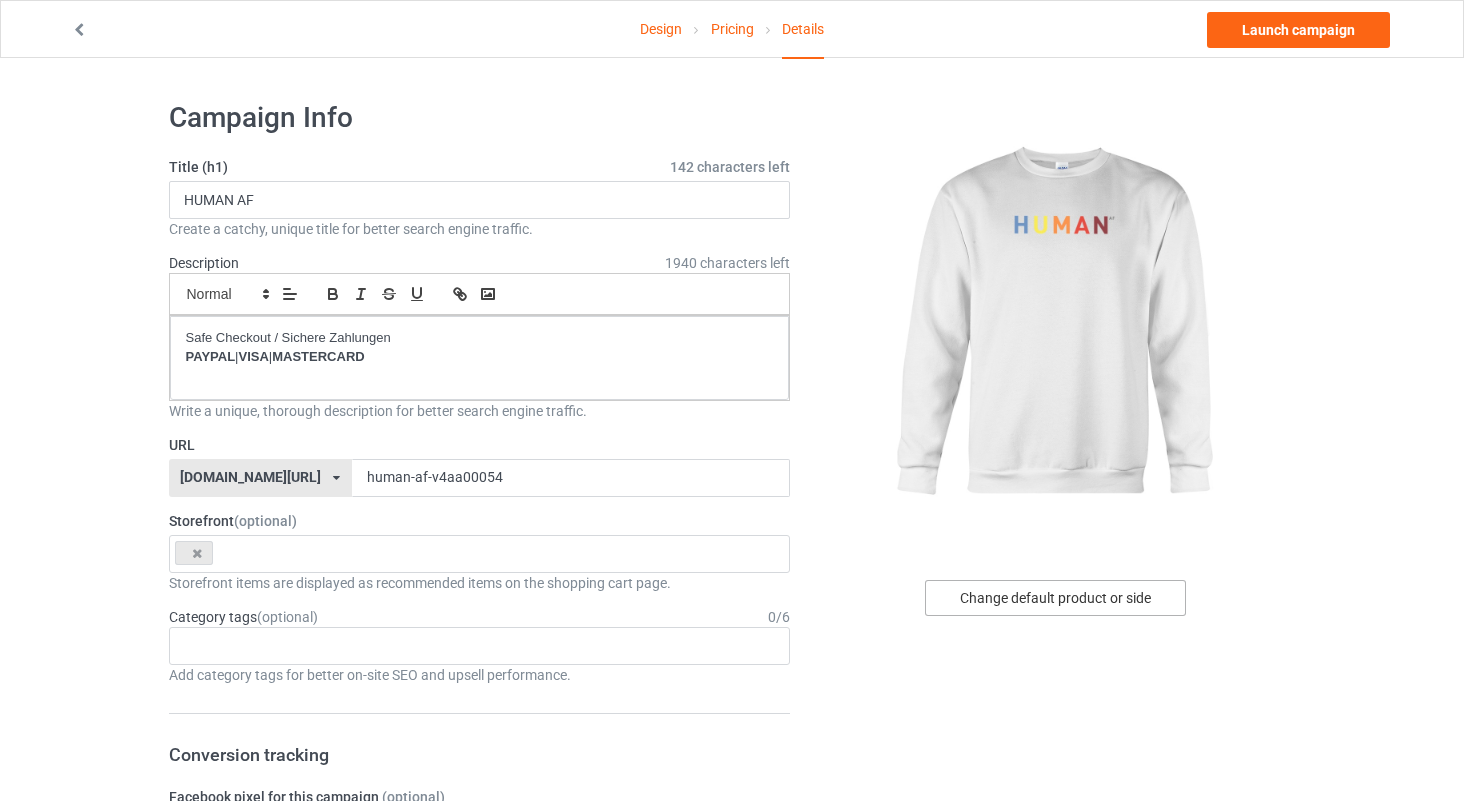 scroll, scrollTop: 0, scrollLeft: 0, axis: both 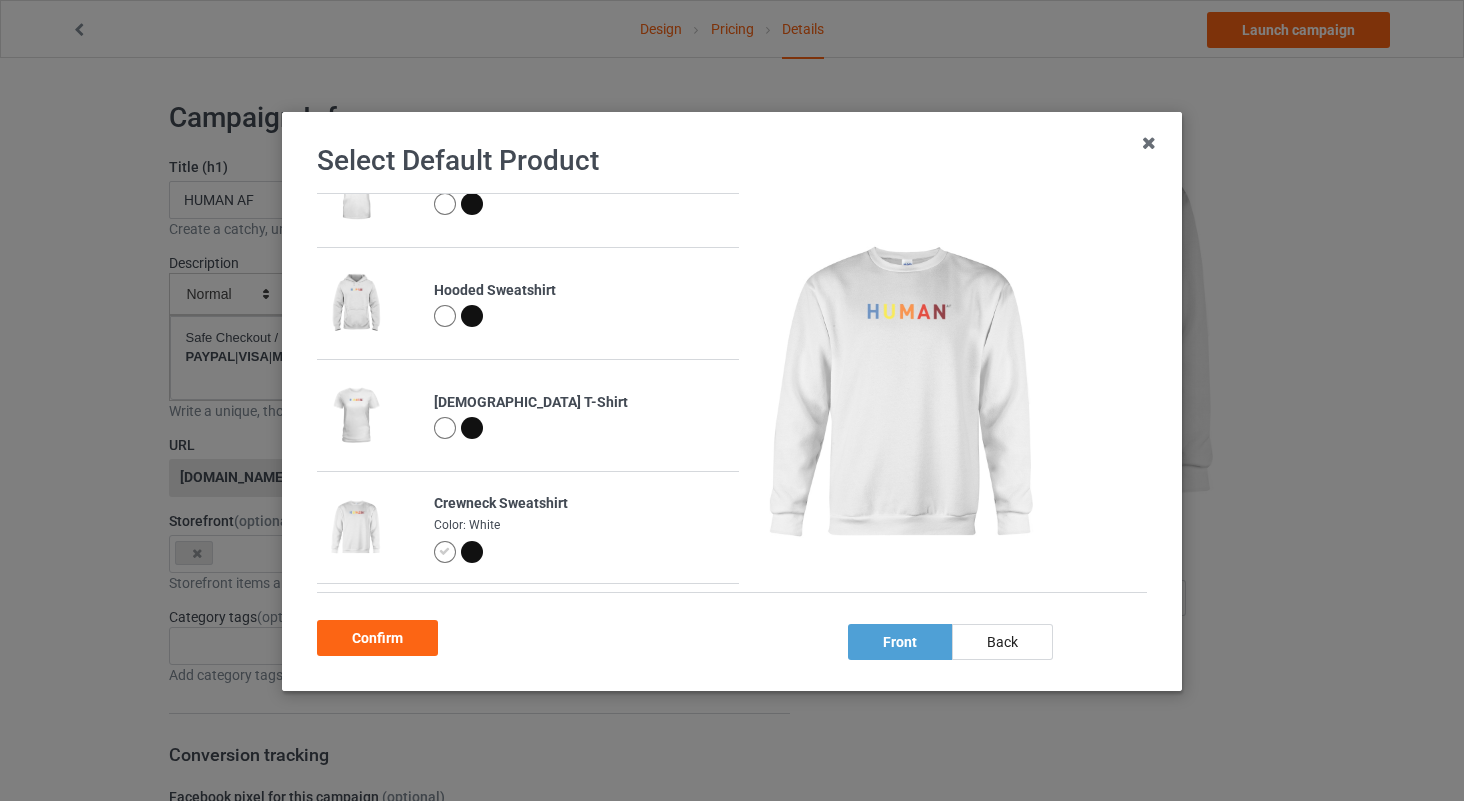 click at bounding box center (472, 552) 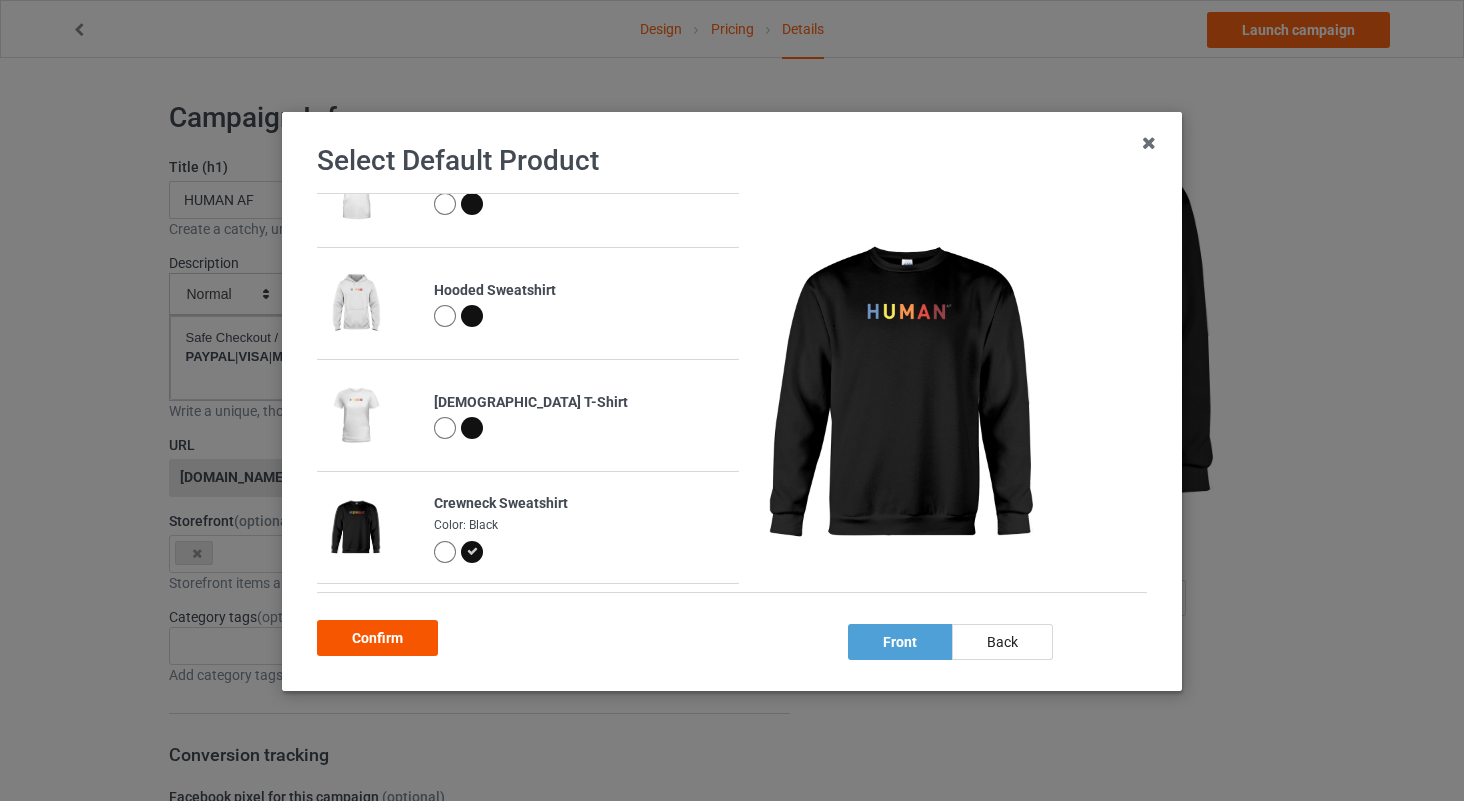 click on "Confirm" at bounding box center (377, 638) 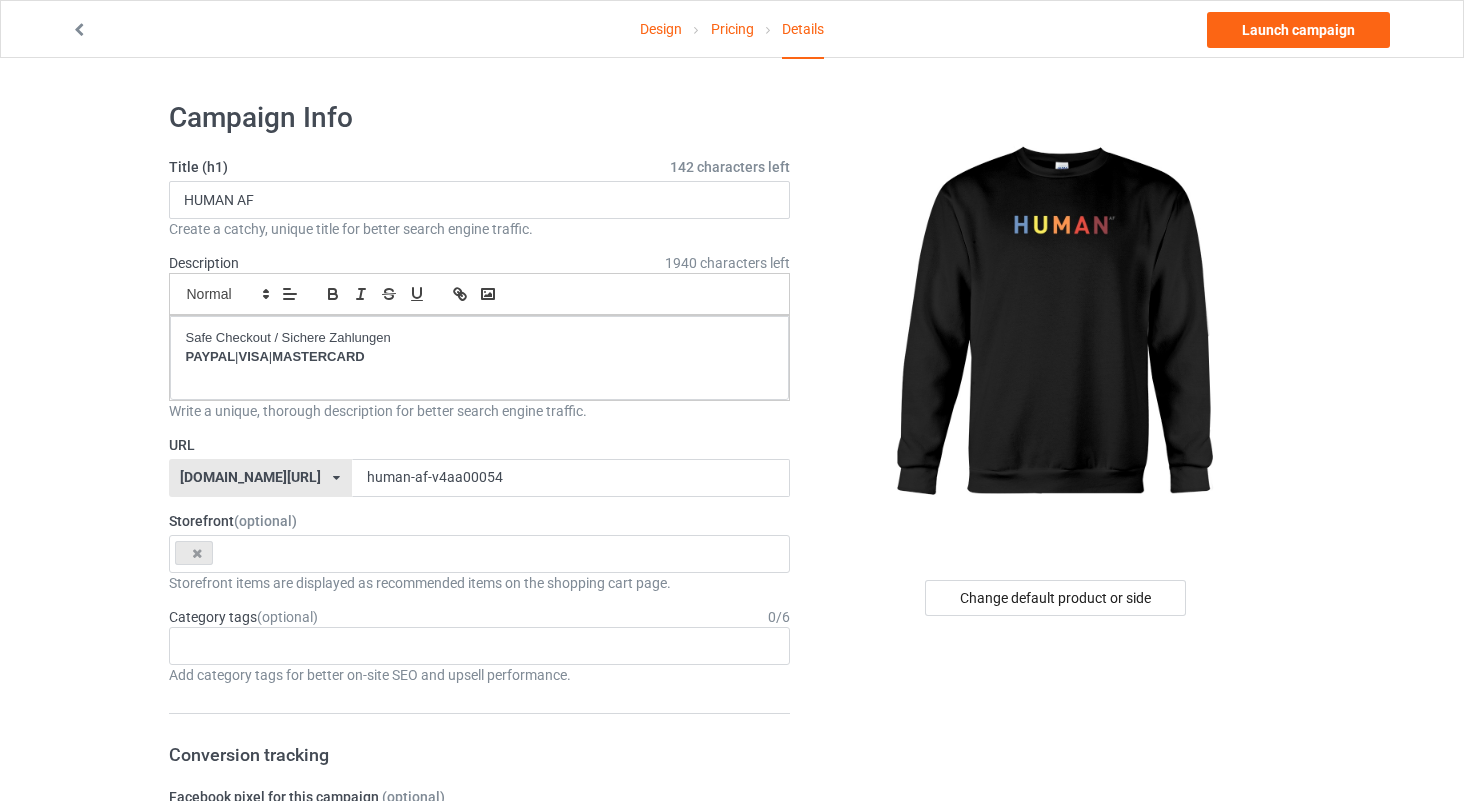 scroll, scrollTop: 0, scrollLeft: 0, axis: both 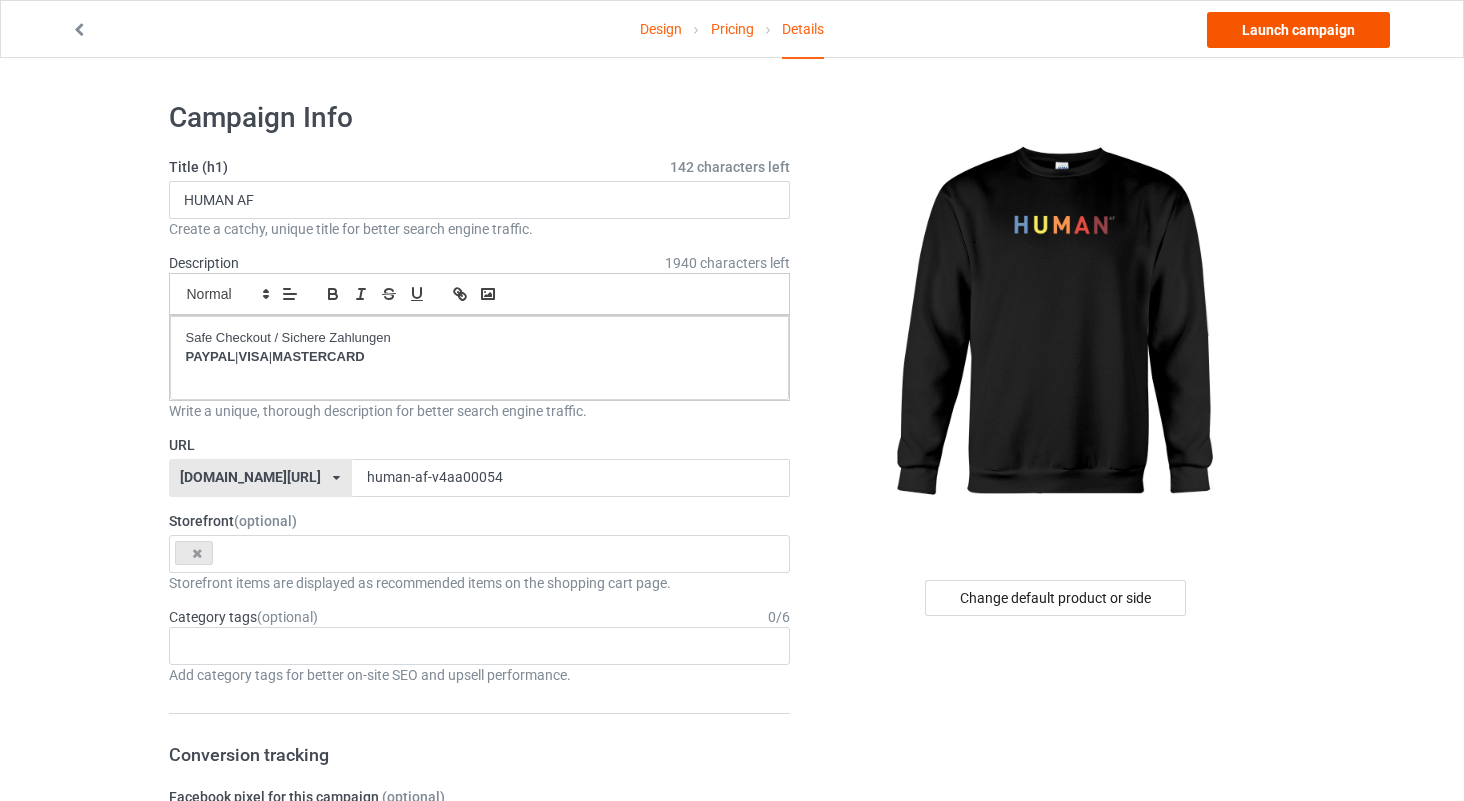 click on "Launch campaign" at bounding box center [1298, 30] 